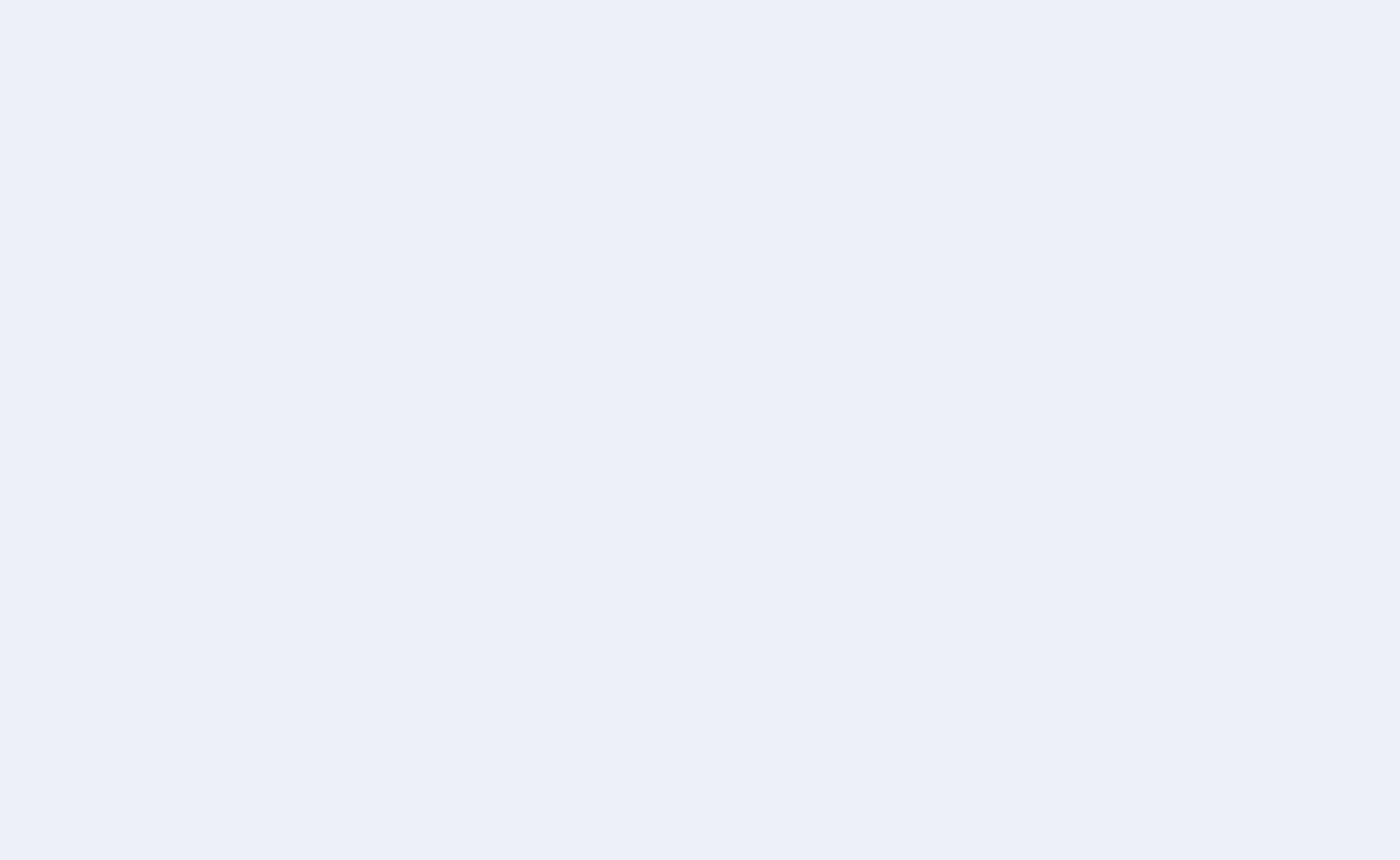 scroll, scrollTop: 0, scrollLeft: 0, axis: both 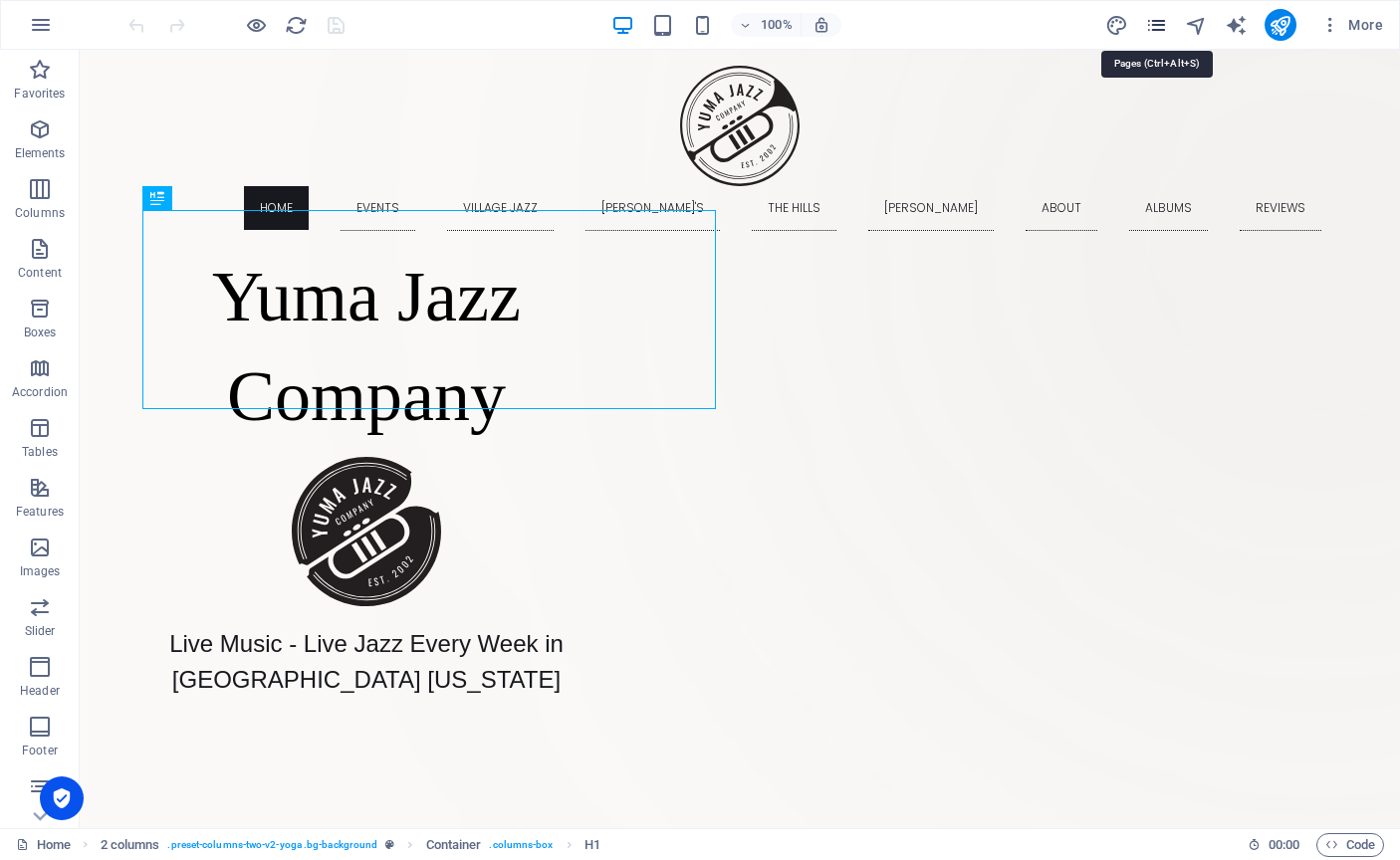 click at bounding box center (1156, 25) 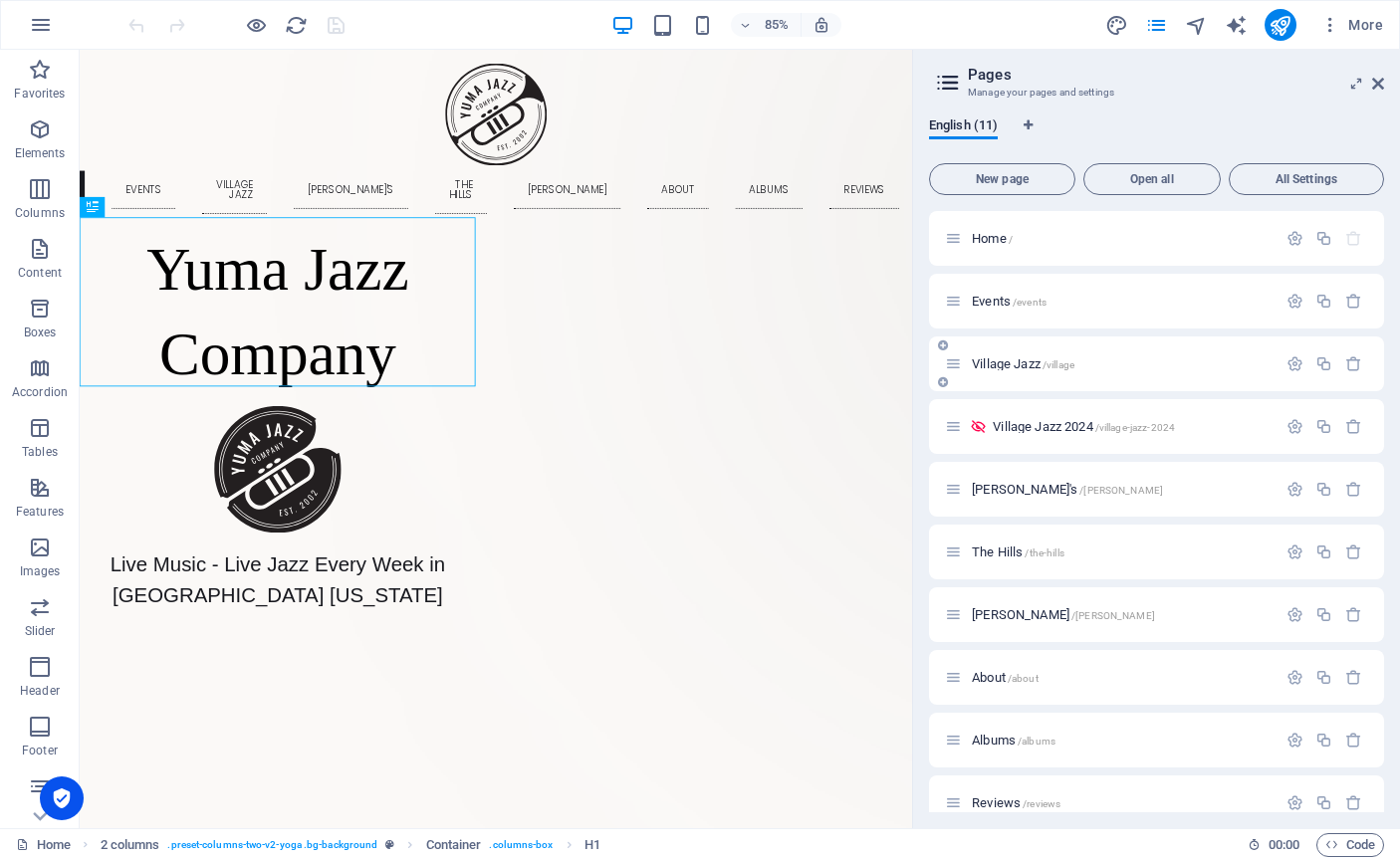 click on "Village Jazz /village" at bounding box center (1023, 363) 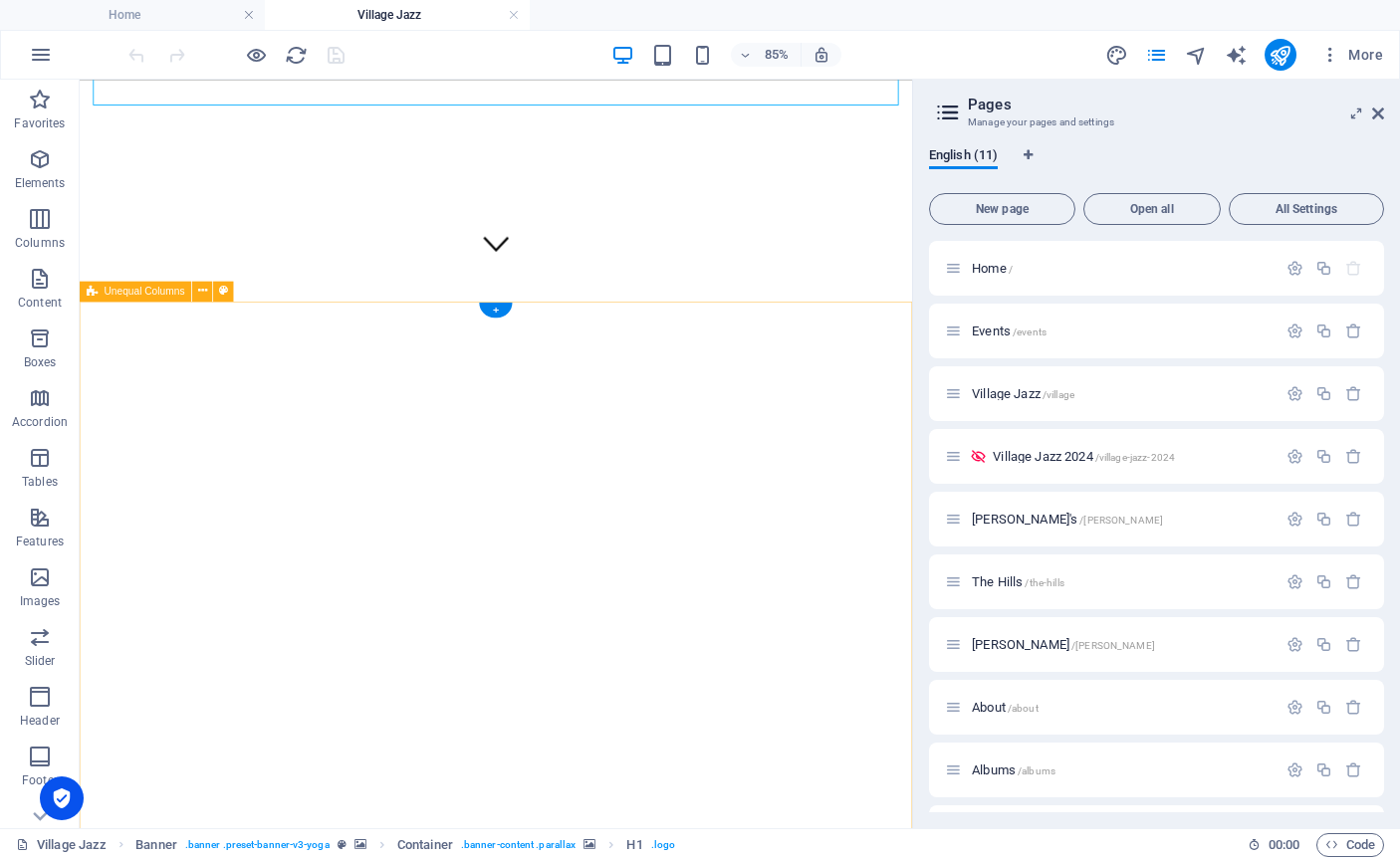 scroll, scrollTop: 622, scrollLeft: 0, axis: vertical 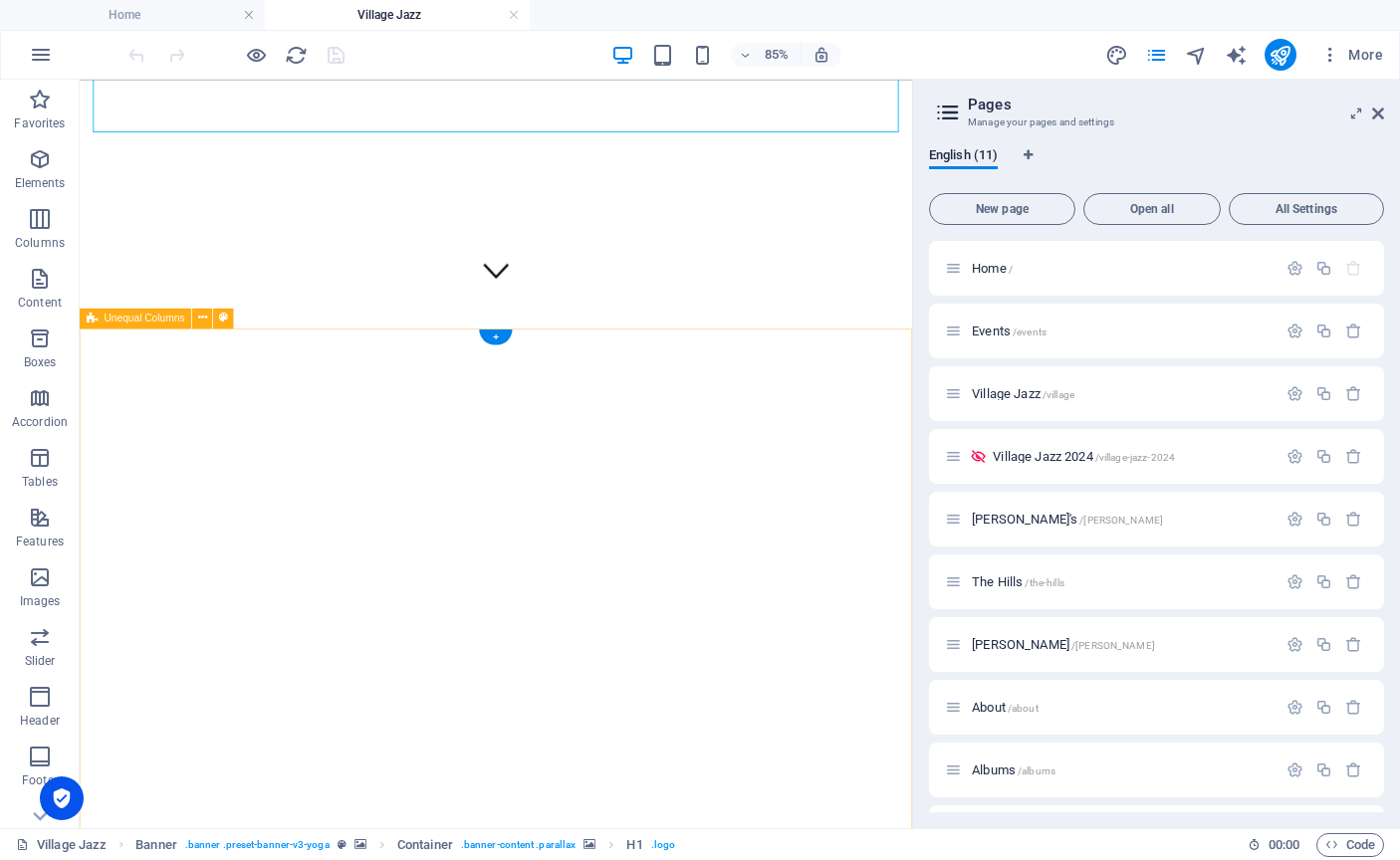 click on "2025 Village Jazz Series Now concluded The 17th season of the Village Jazz Series was a huge success and we are already anticipating a fantastic 2026! This past season averaged attendance between 450 and 500 people each week who were able to  experience great live jazz, in a diversity of forms, sharing its creative warmth under the stars amid palm trees swaying, water features sparkling.  The Village Area of  [GEOGRAPHIC_DATA]  provided mesmerizing Yuma evenings for unforgettable musical journeys.  Check back here for news of the 2026 season.  Here is a look back at the fantastic series that recently concluded: All performances happen [DATE] evenings from 6:00 to 8:00 in the Village Area of [GEOGRAPHIC_DATA]. The music itself, of course, is the adventure! Along with appearances by the highly regarded Host Band,  Yuma Jazz Company , the series will feature performances by some nationally known jazz artists, including possibly the best jazz flutist in the world [DATE], San Diego's  ,  ." at bounding box center [570, 6612] 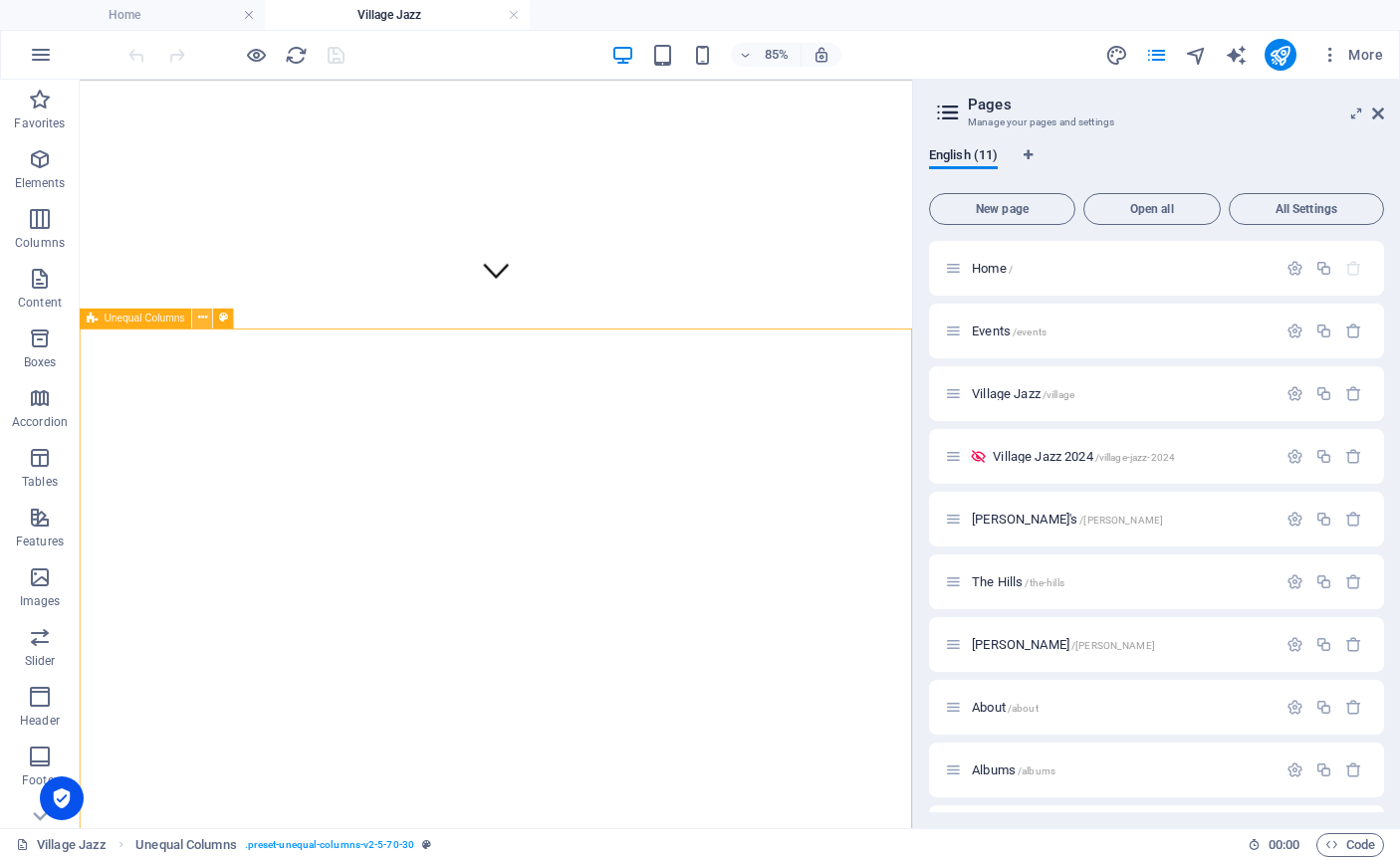 click at bounding box center [202, 318] 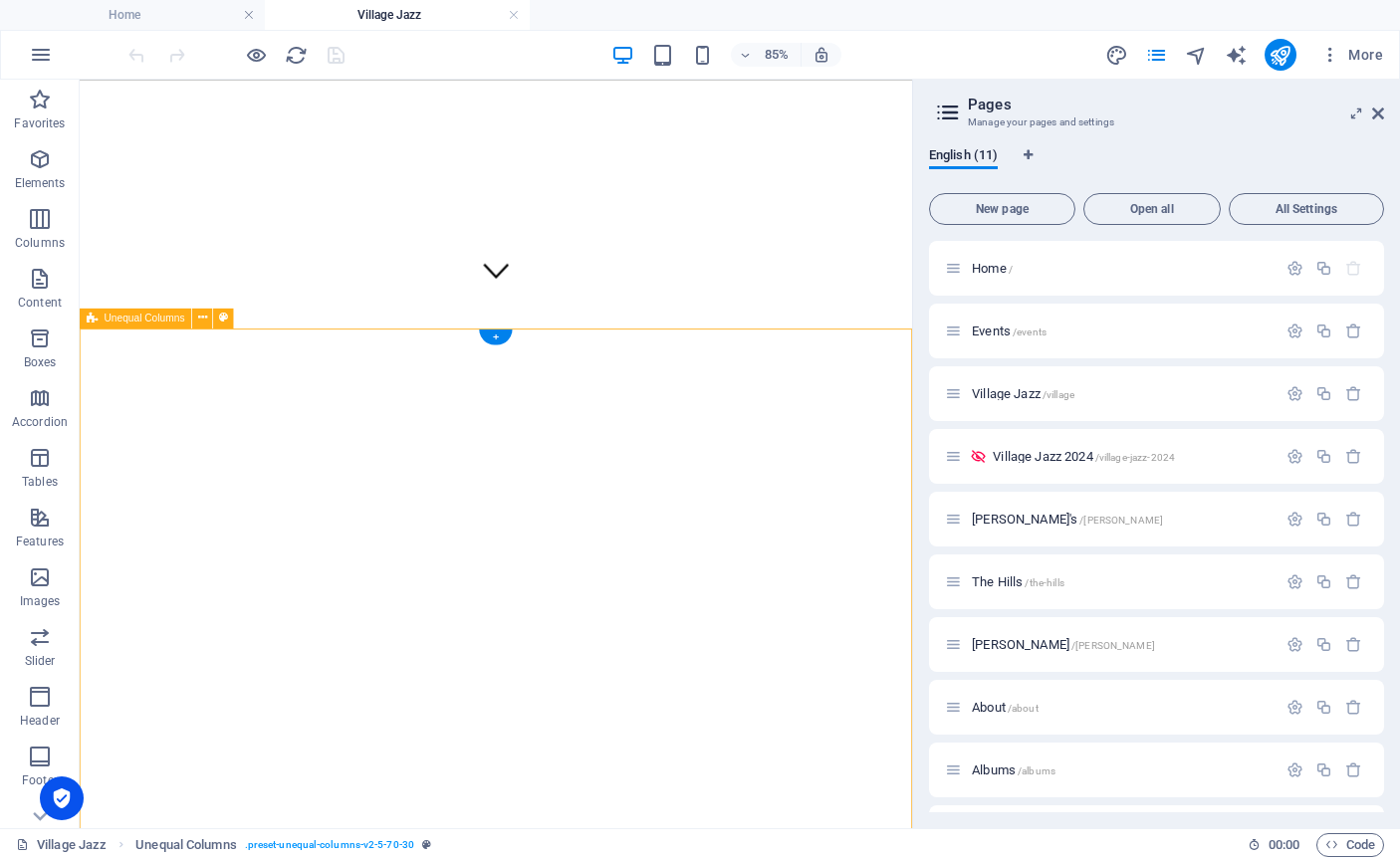 click on "2025 Village Jazz Series Now concluded The 17th season of the Village Jazz Series was a huge success and we are already anticipating a fantastic 2026! This past season averaged attendance between 450 and 500 people each week who were able to  experience great live jazz, in a diversity of forms, sharing its creative warmth under the stars amid palm trees swaying, water features sparkling.  The Village Area of  [GEOGRAPHIC_DATA]  provided mesmerizing Yuma evenings for unforgettable musical journeys.  Check back here for news of the 2026 season.  Here is a look back at the fantastic series that recently concluded: All performances happen [DATE] evenings from 6:00 to 8:00 in the Village Area of [GEOGRAPHIC_DATA]. The music itself, of course, is the adventure! Along with appearances by the highly regarded Host Band,  Yuma Jazz Company , the series will feature performances by some nationally known jazz artists, including possibly the best jazz flutist in the world [DATE], San Diego's  ,  ." at bounding box center (570, 6612) 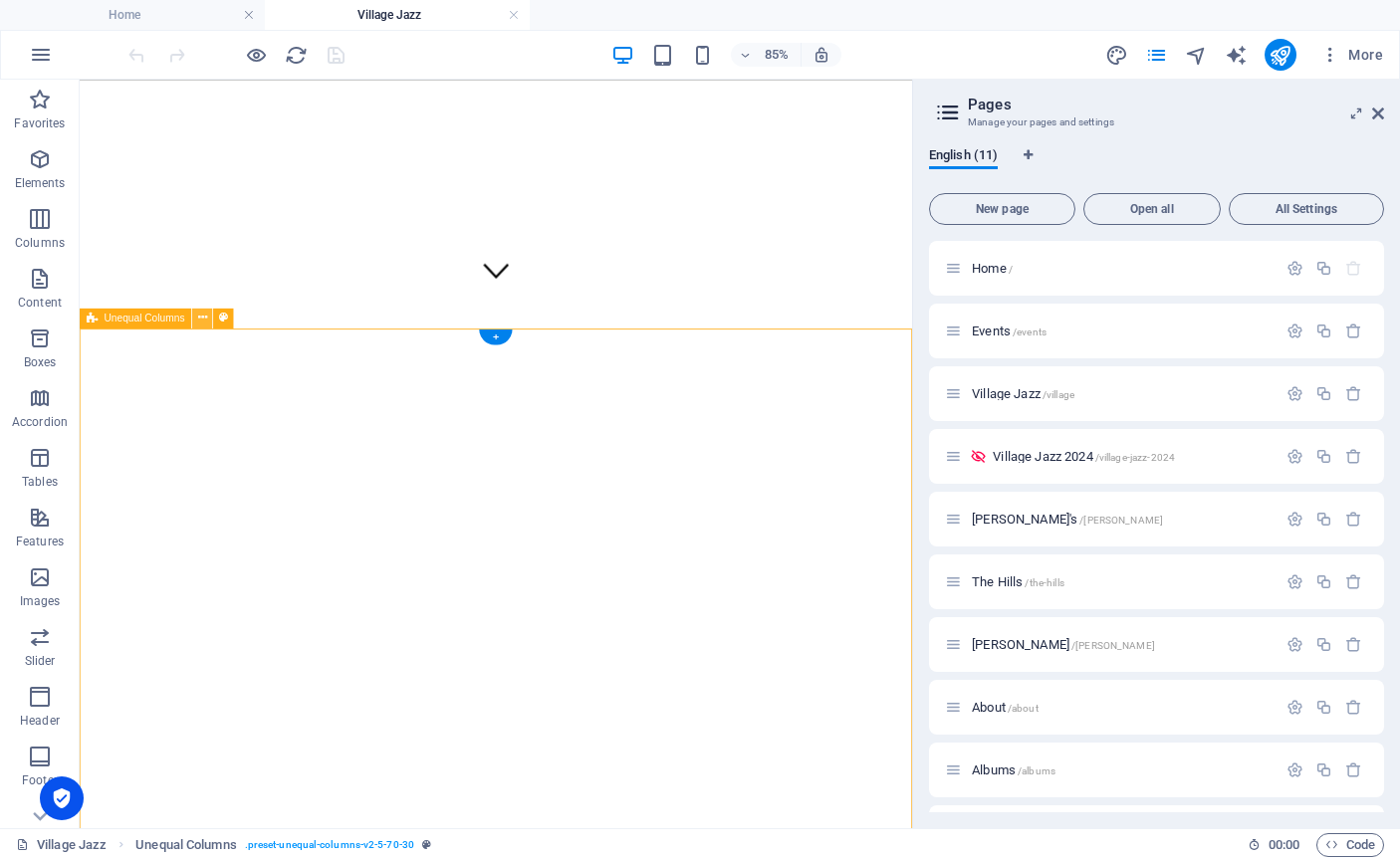 click at bounding box center (202, 318) 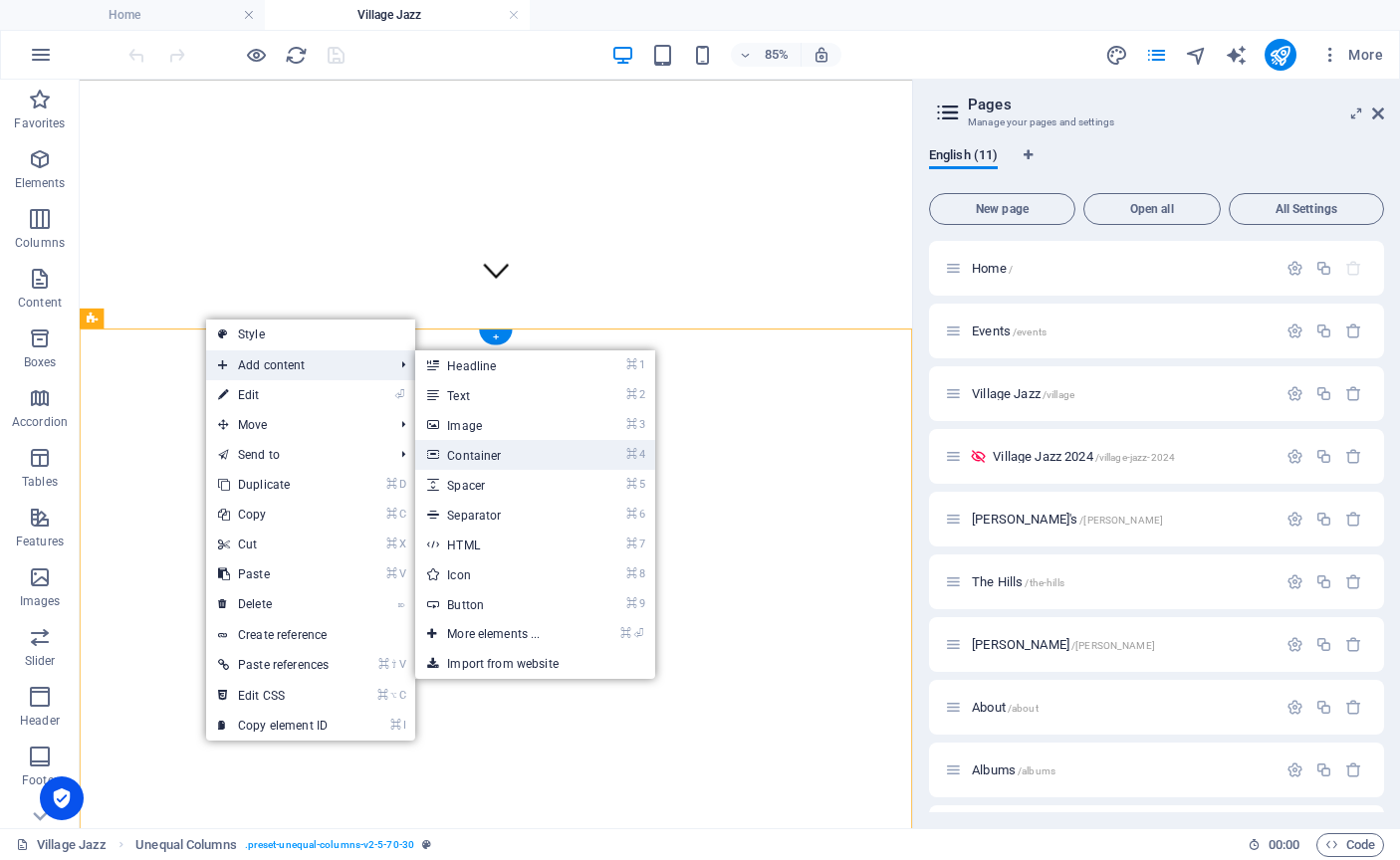 click on "⌘ 4  Container" at bounding box center (497, 455) 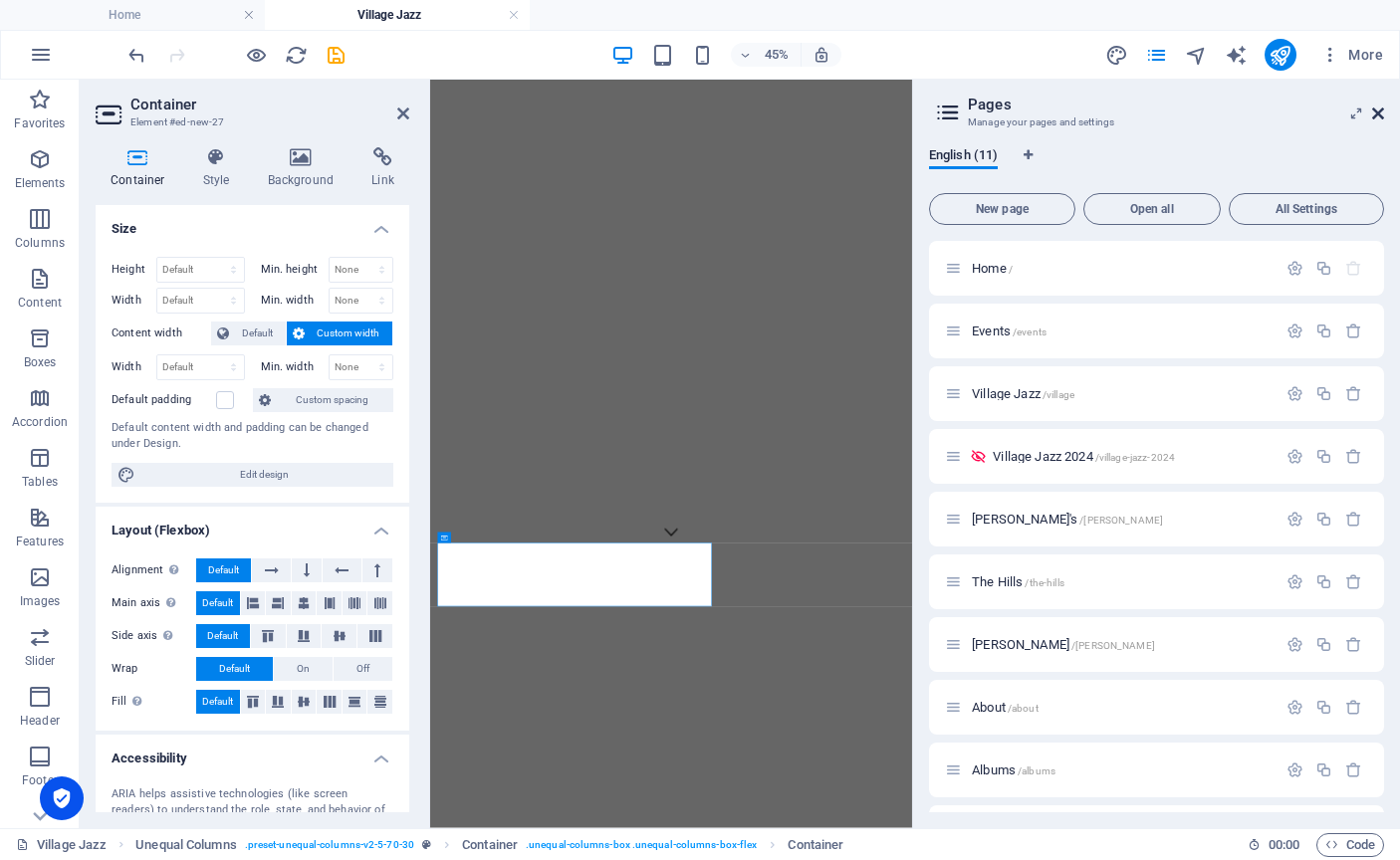click at bounding box center [1378, 113] 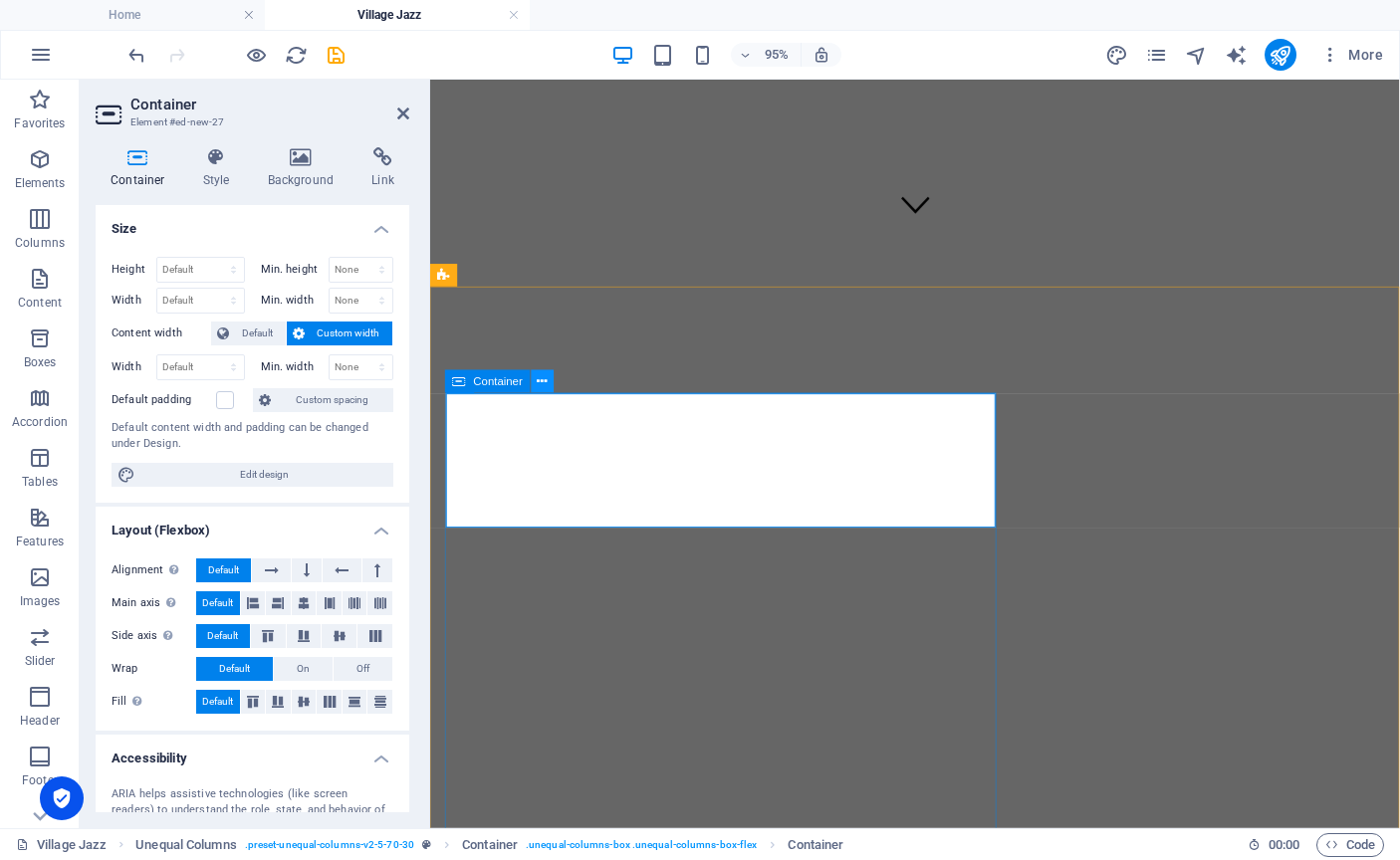 click at bounding box center (543, 381) 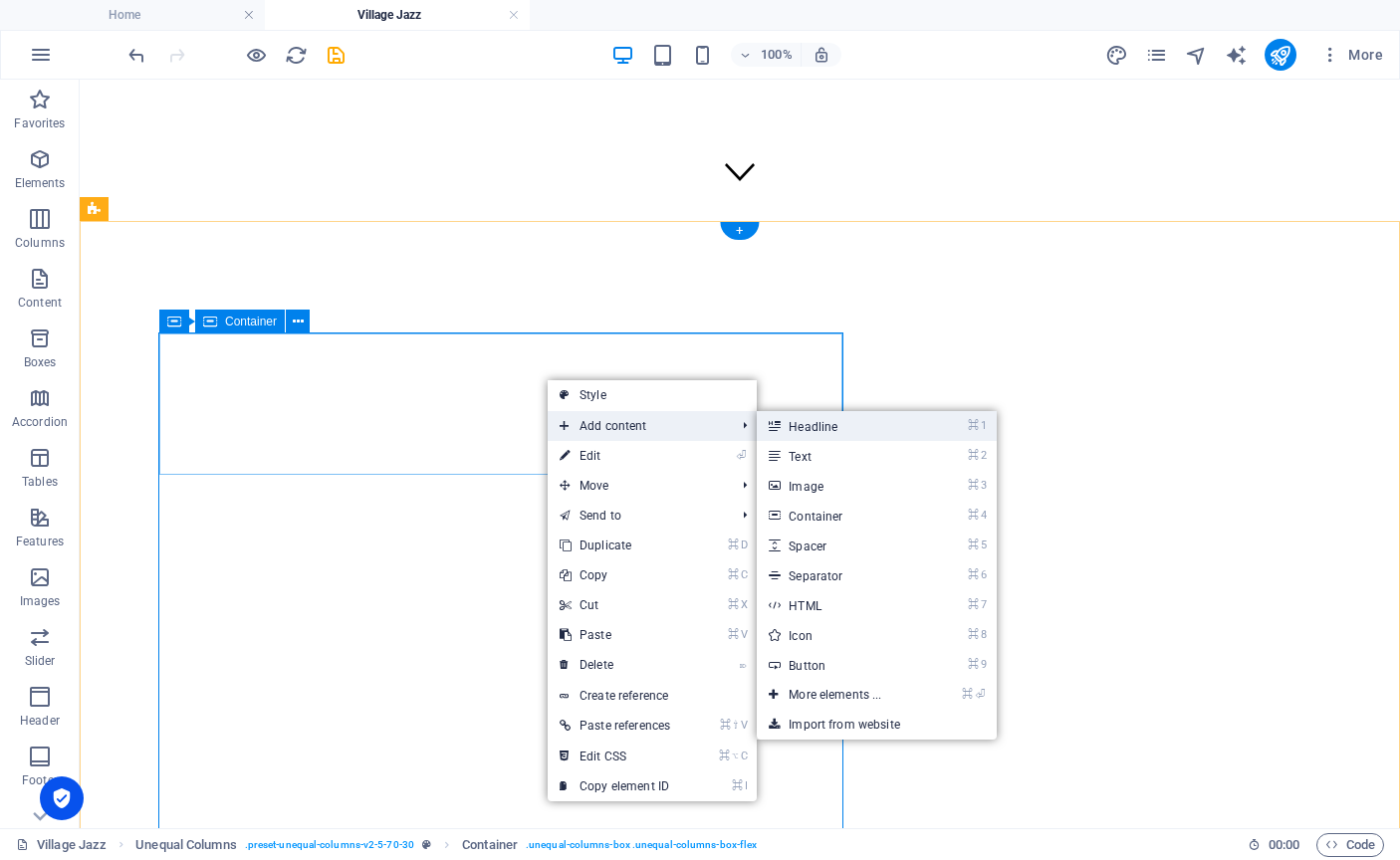 click on "⌘ 1  Headline" at bounding box center (838, 426) 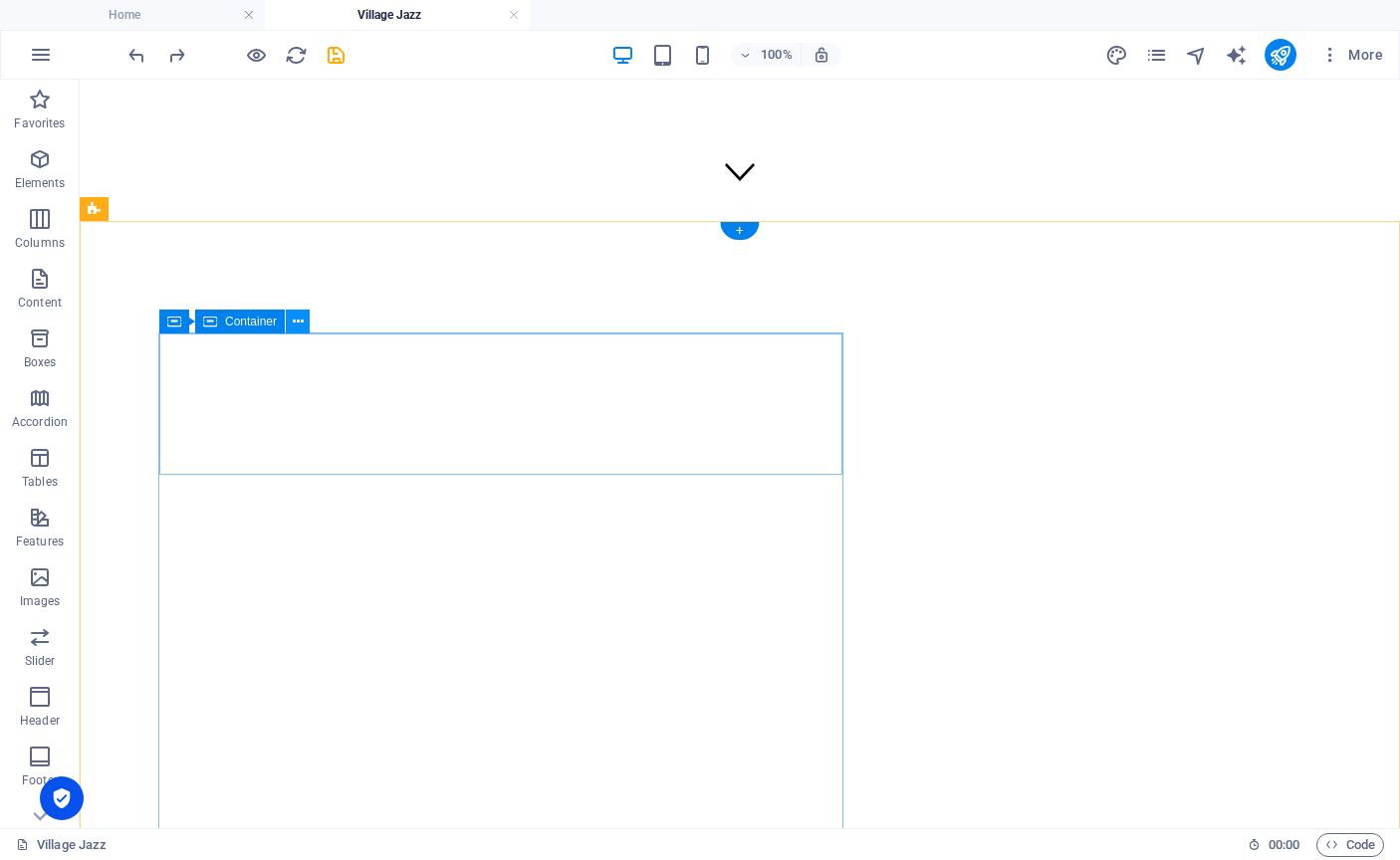 click at bounding box center [298, 322] 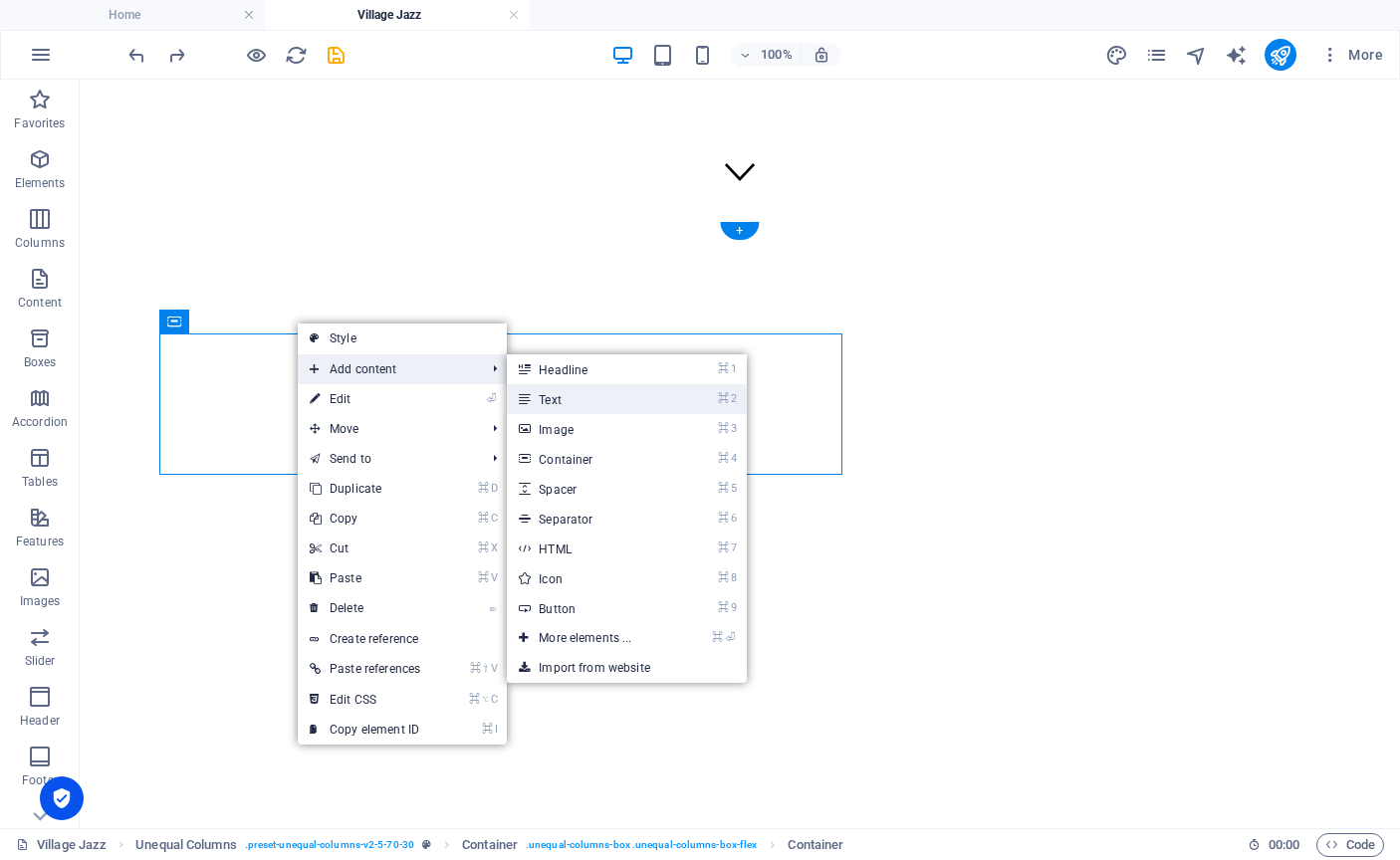 click on "⌘ 2  Text" at bounding box center [588, 399] 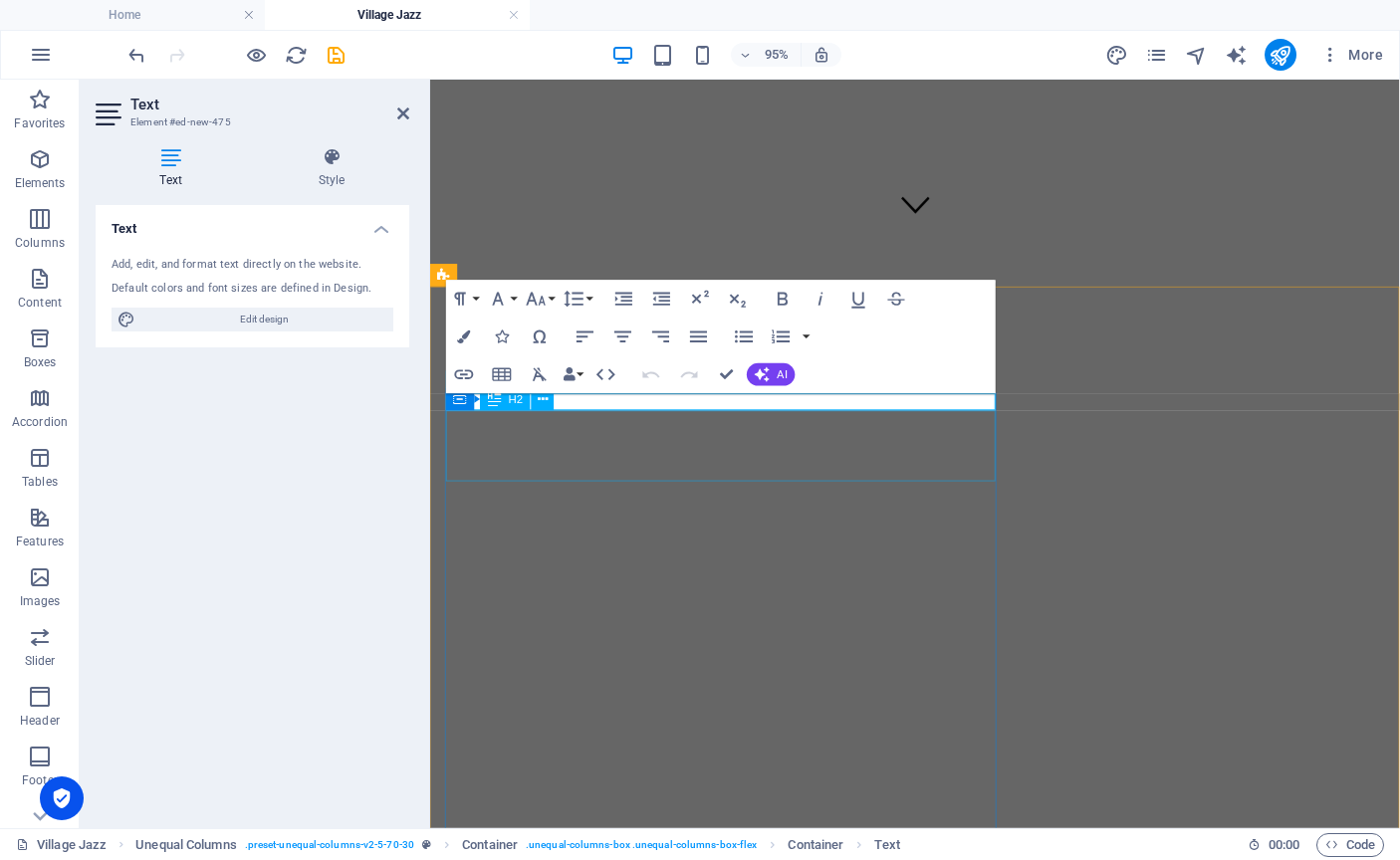 type 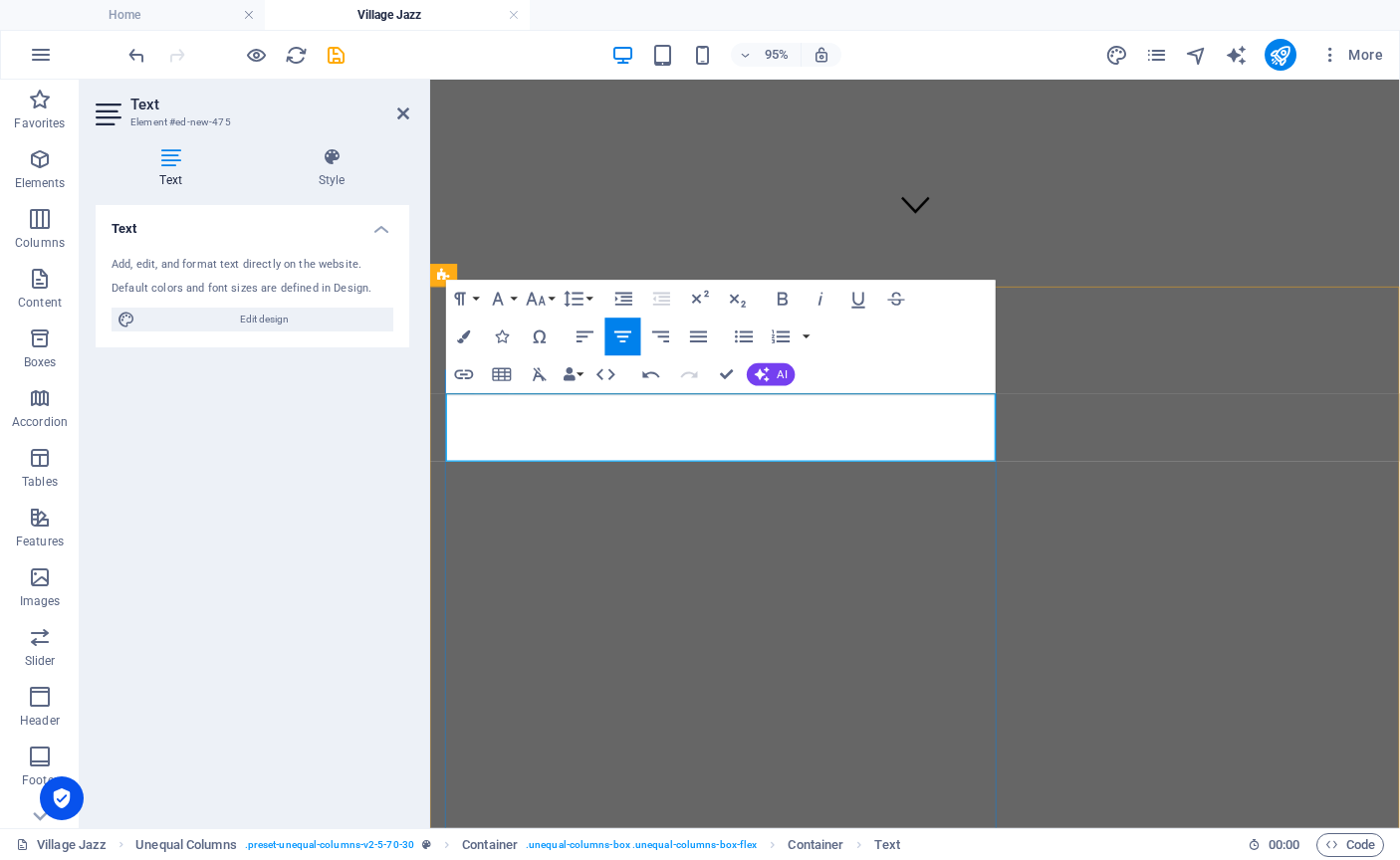 click on "The Series will return, [DATE]" at bounding box center (940, 1450) 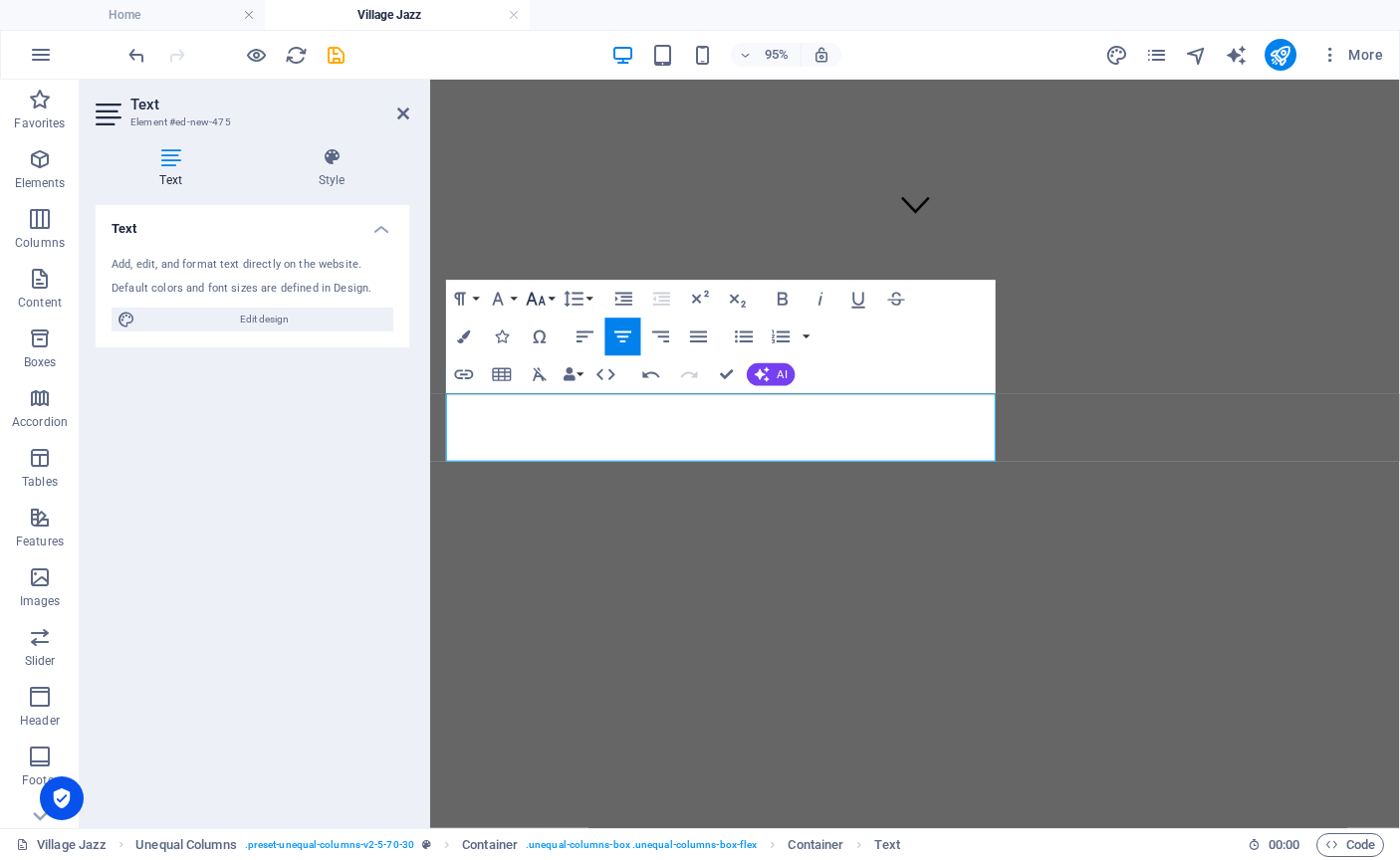 click on "Font Size" at bounding box center [540, 300] 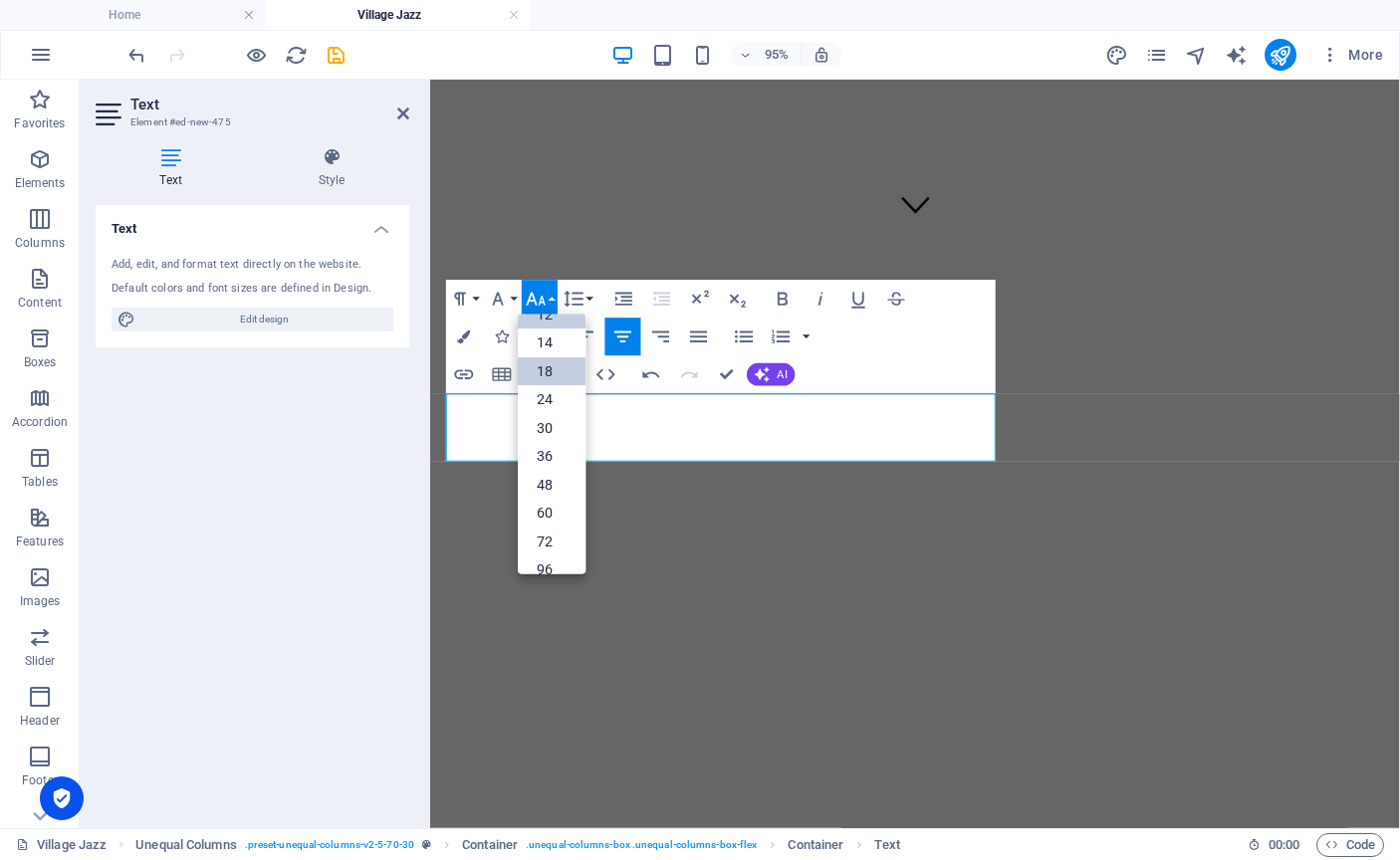click on "18" at bounding box center (552, 370) 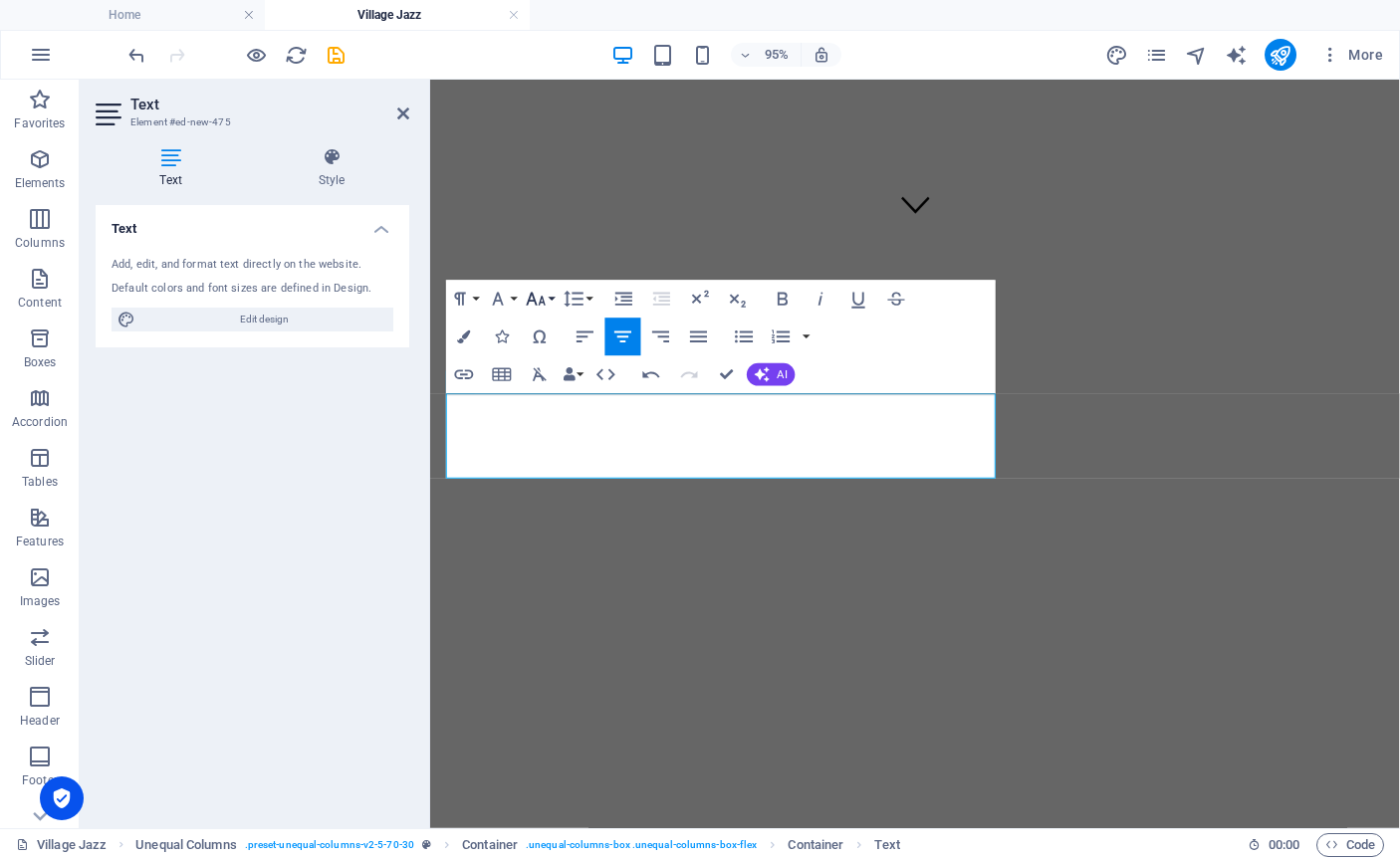 click on "Font Size" at bounding box center (540, 300) 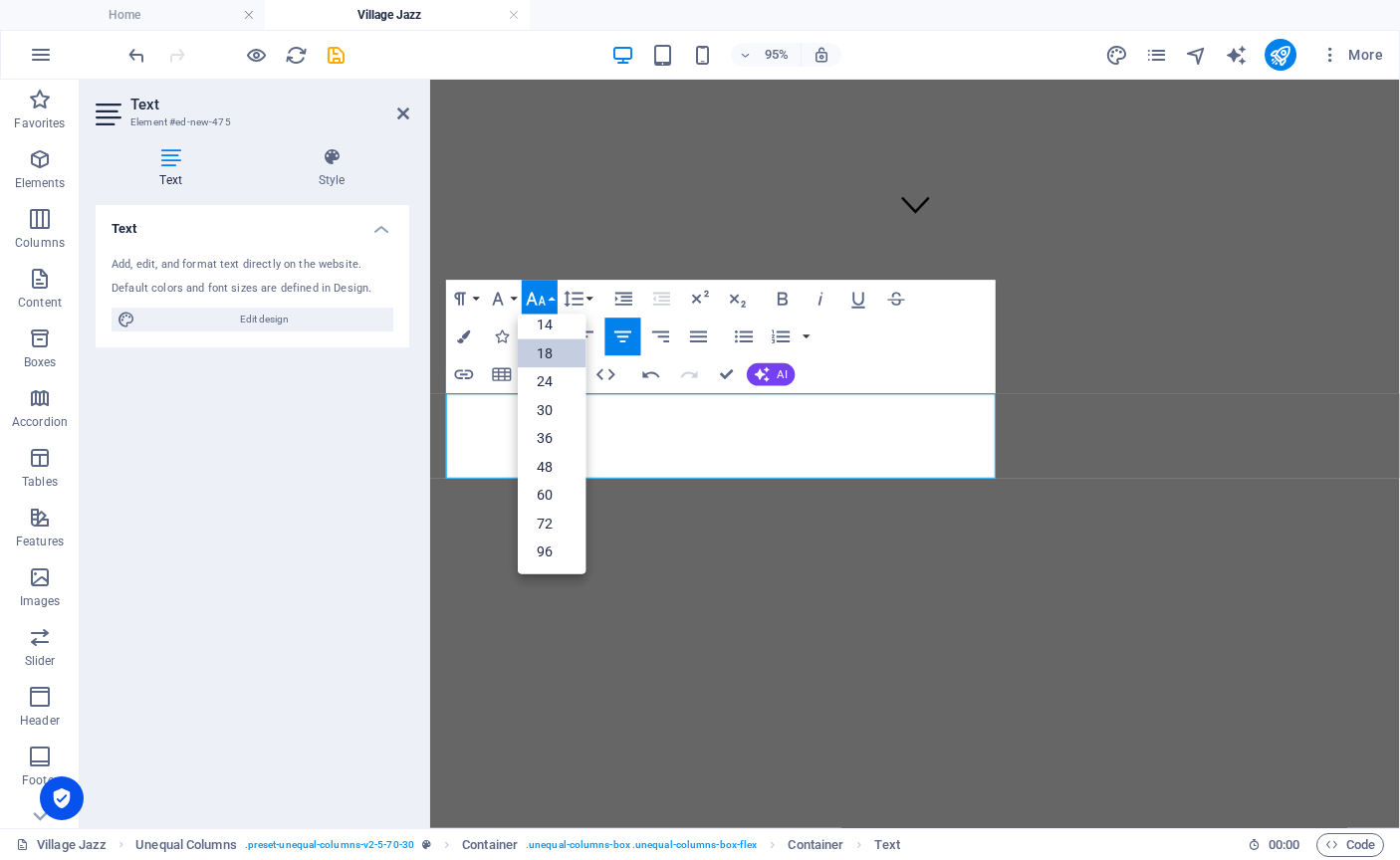 scroll, scrollTop: 160, scrollLeft: 0, axis: vertical 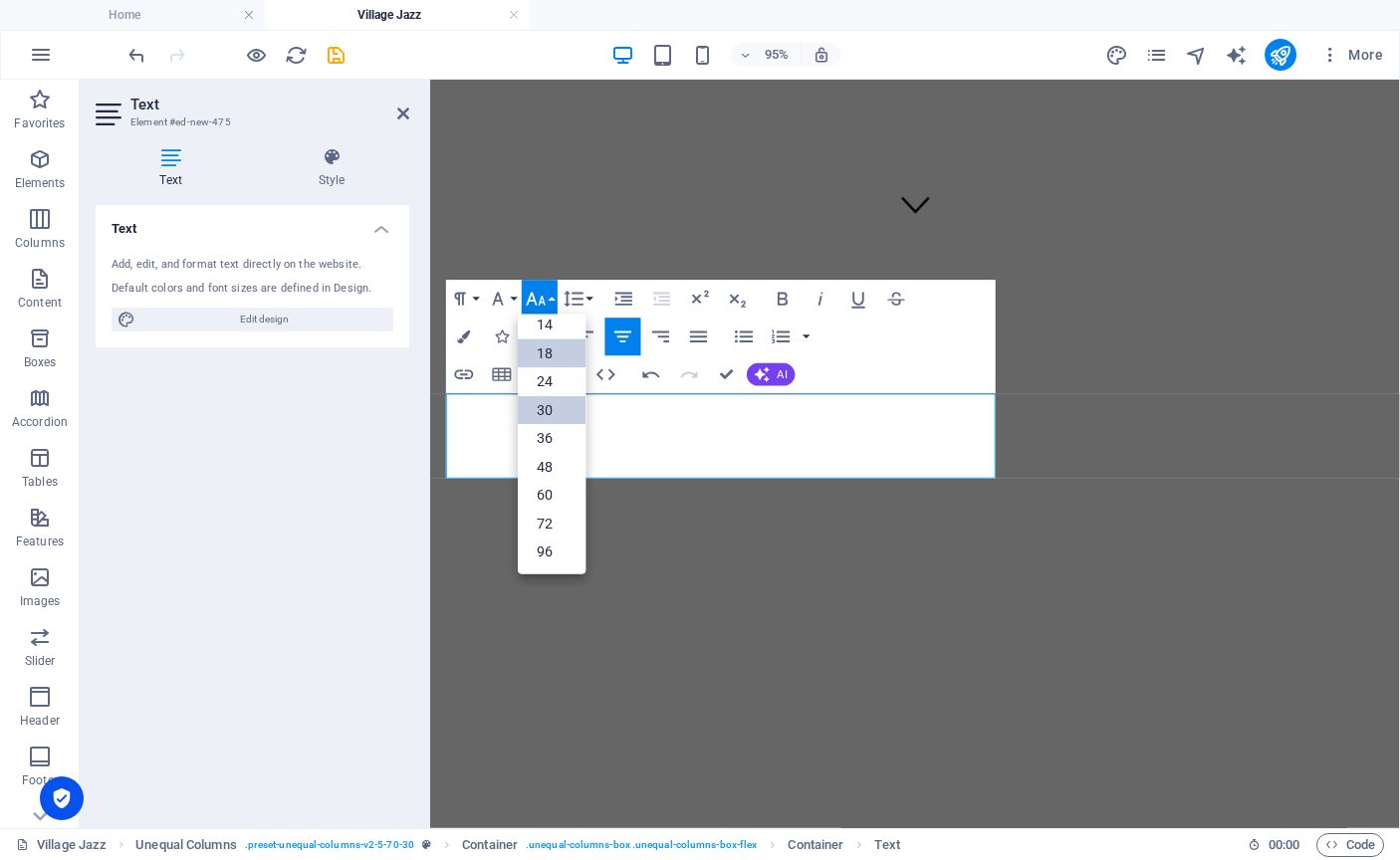 click on "30" at bounding box center [552, 410] 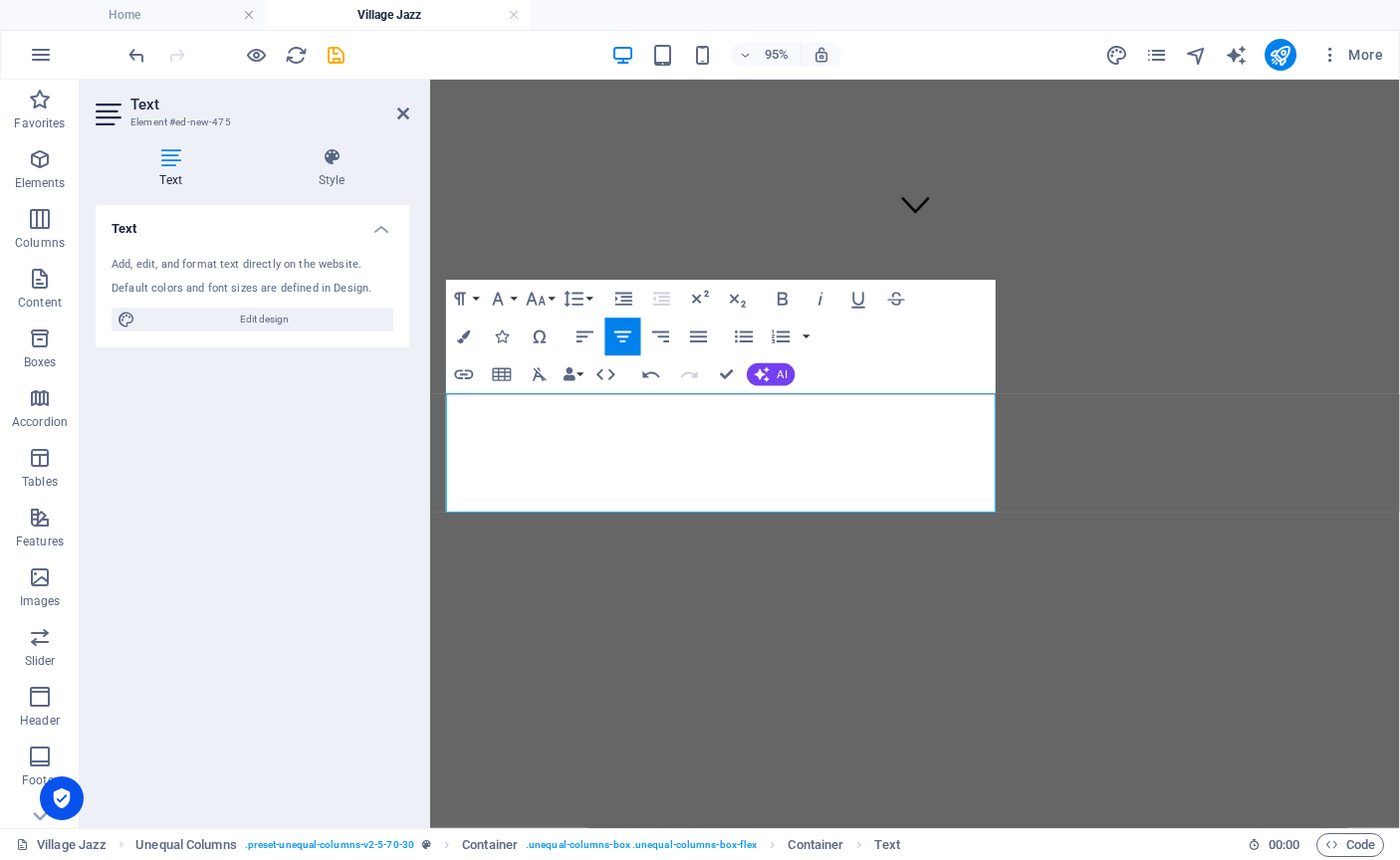 click on "in [DATE]!" at bounding box center (940, 1406) 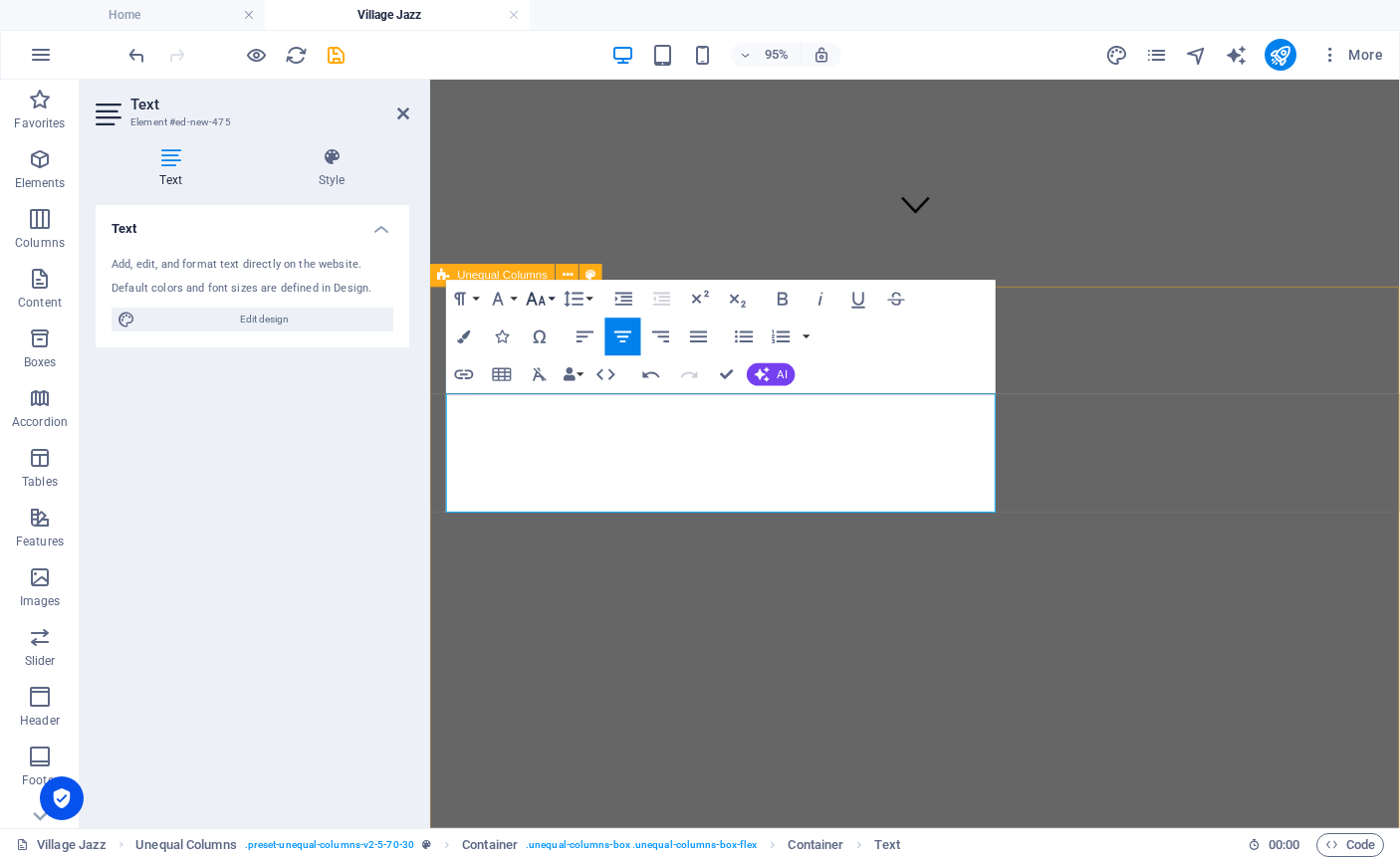 click on "Font Size" at bounding box center (540, 300) 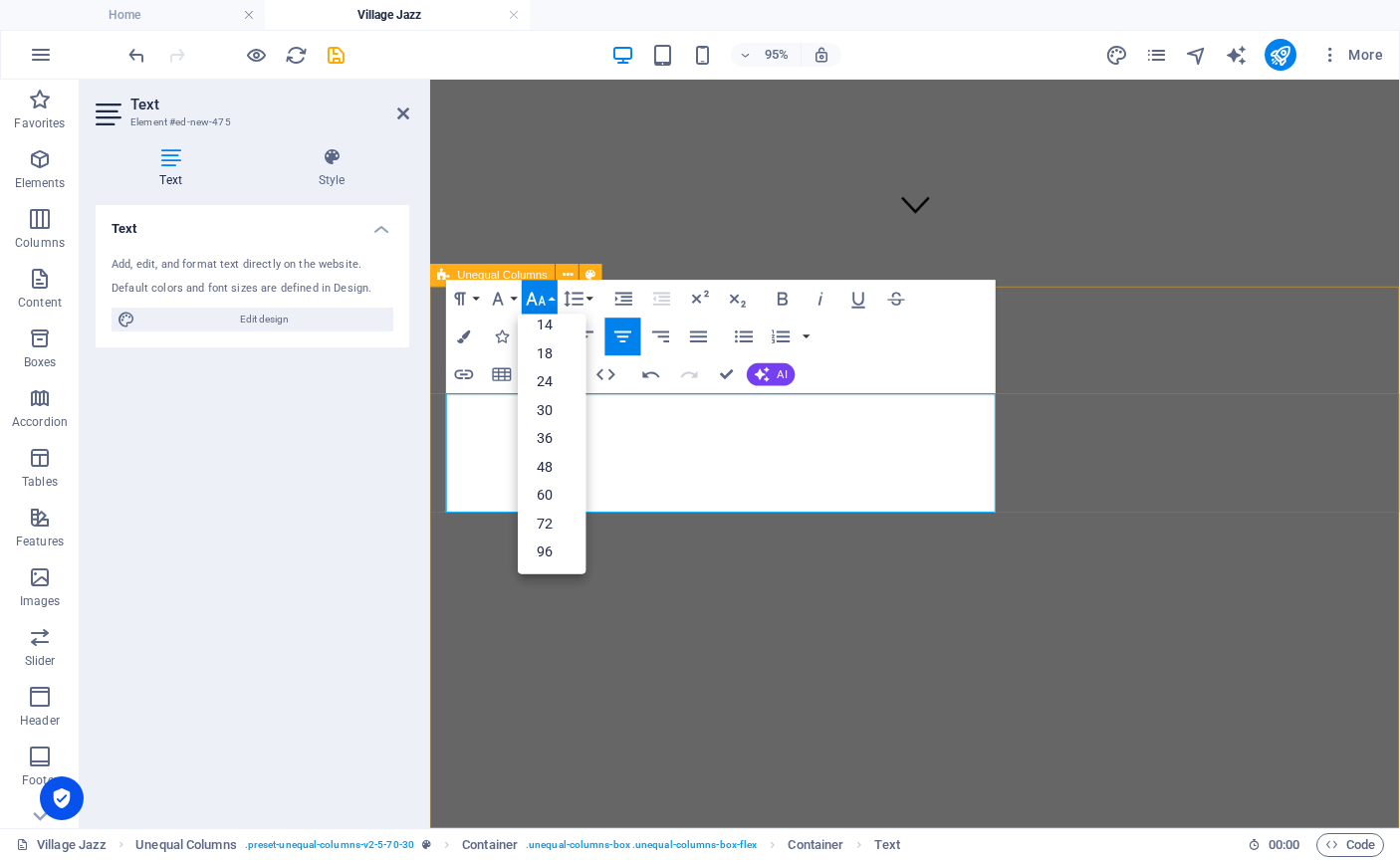 scroll, scrollTop: 142, scrollLeft: 0, axis: vertical 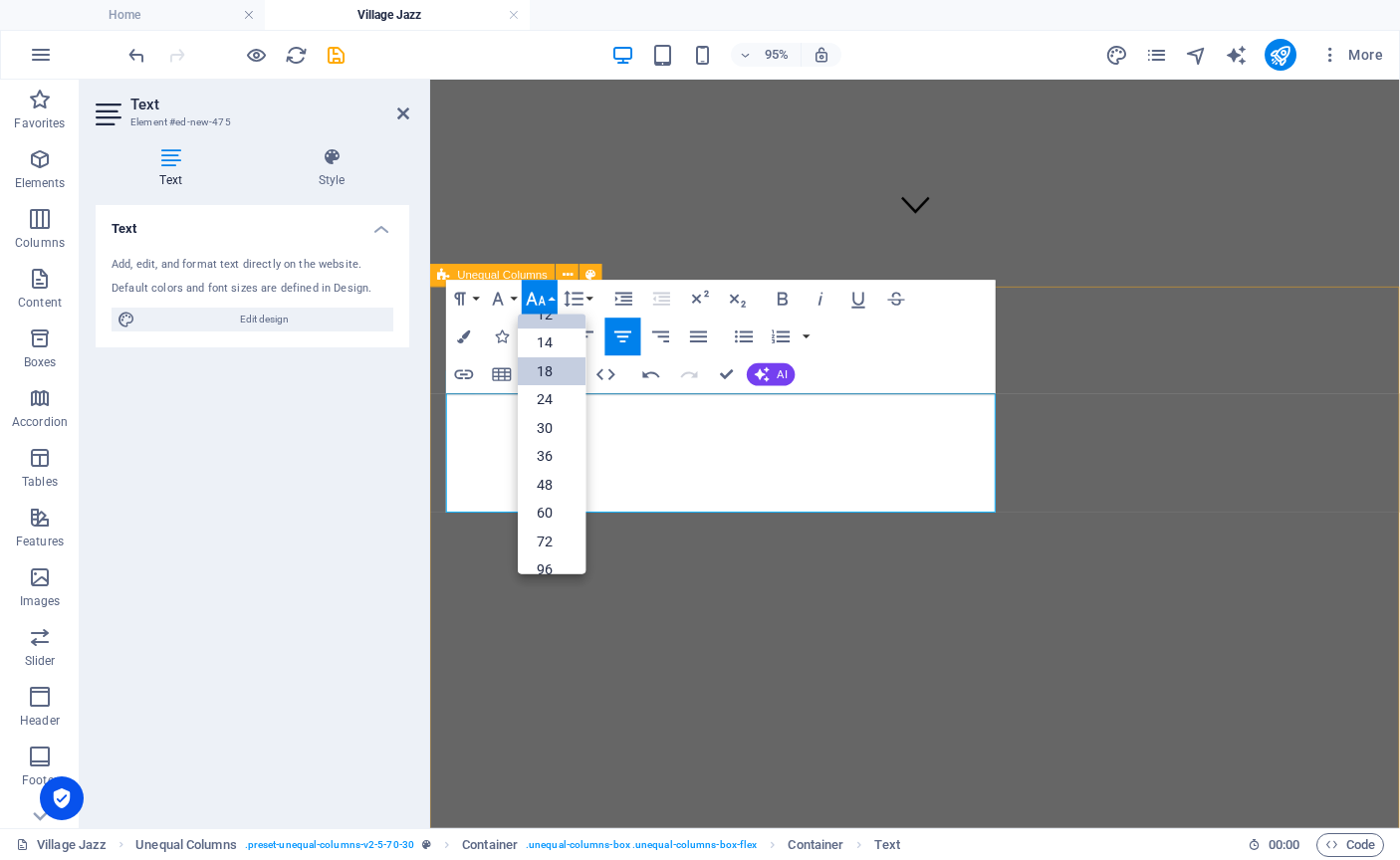 click on "18" at bounding box center [552, 370] 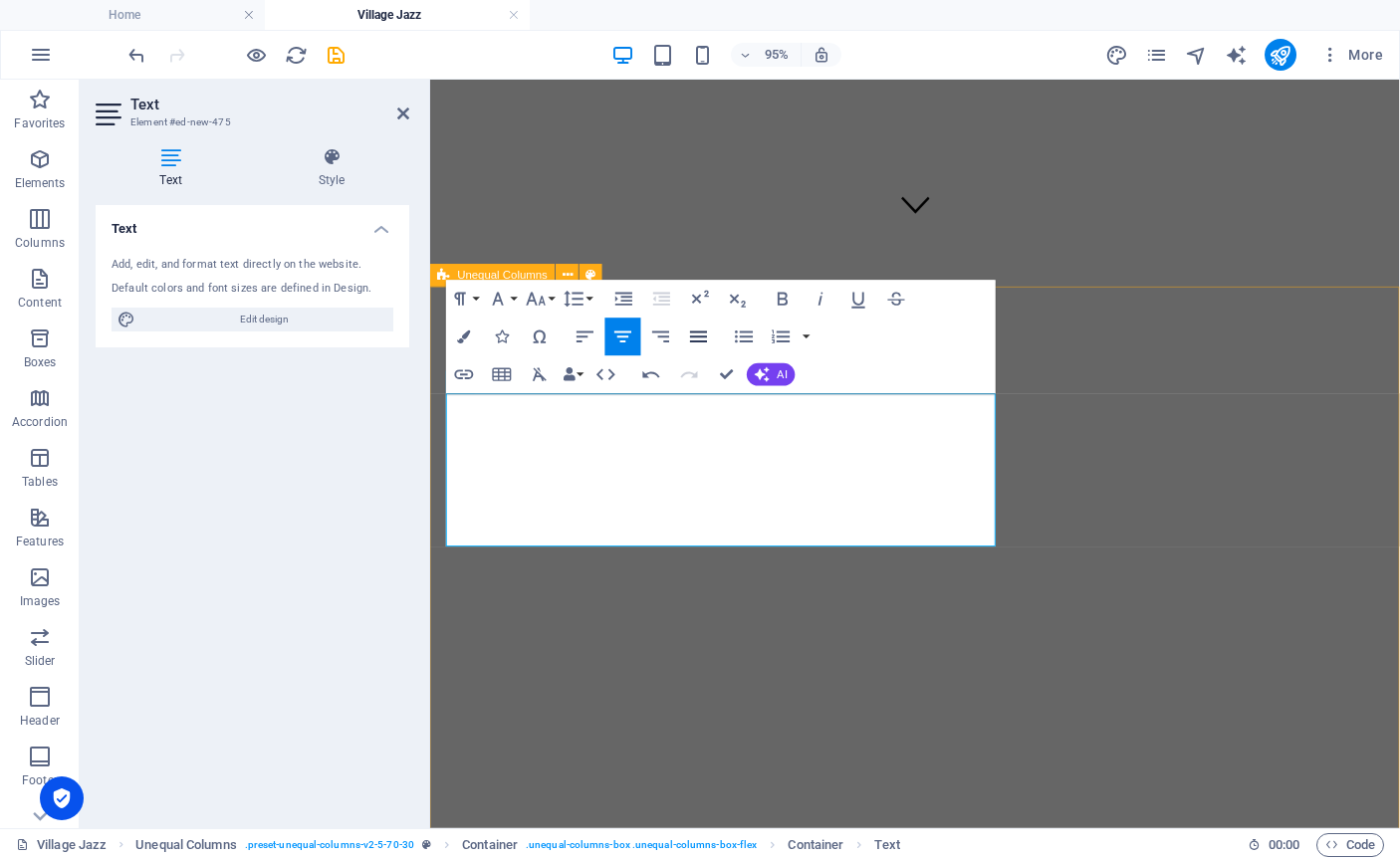 click 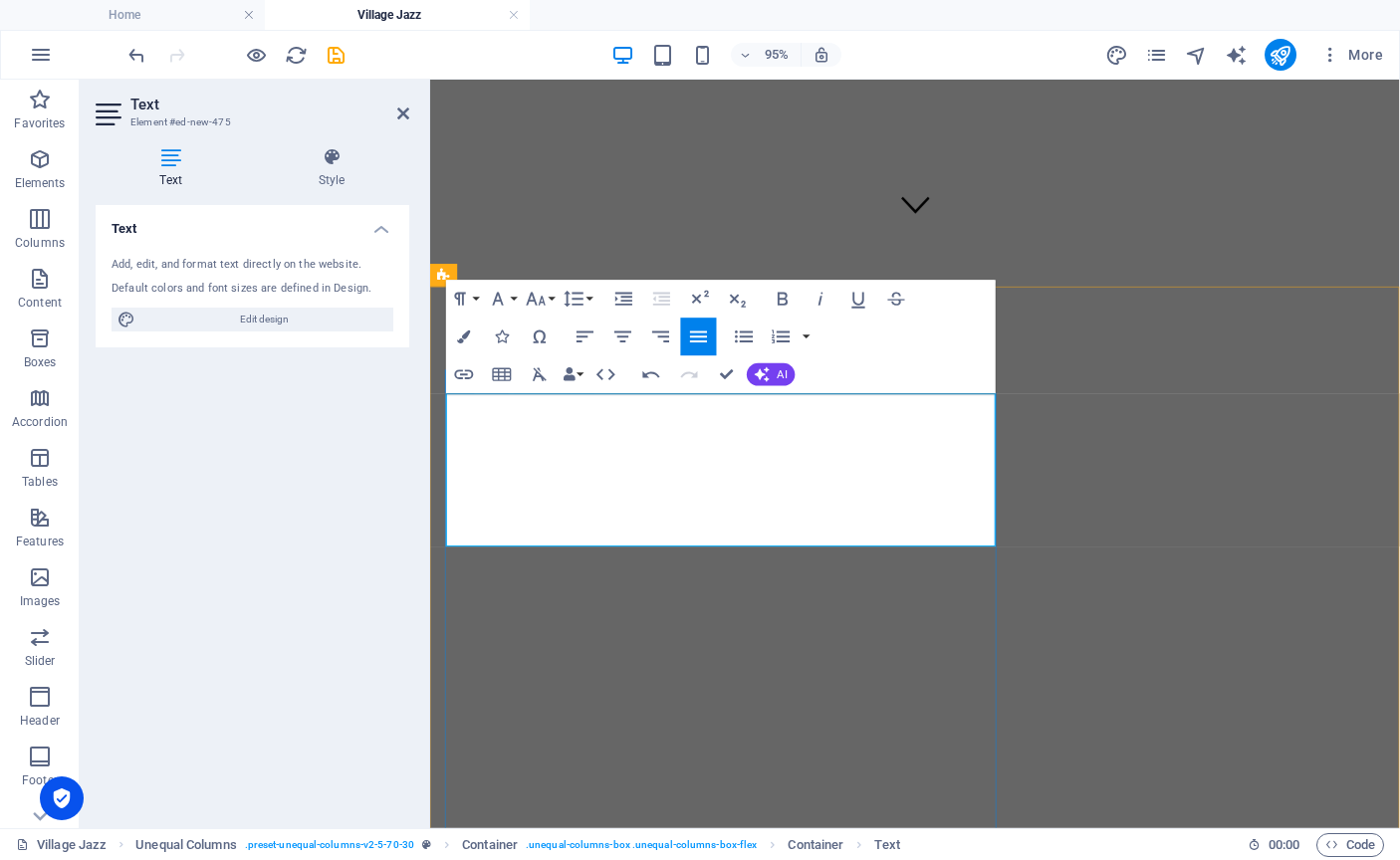 click on "The Series will return,  6 to 8 every [DATE] evening, [DATE] through [DATE]." at bounding box center [940, 1483] 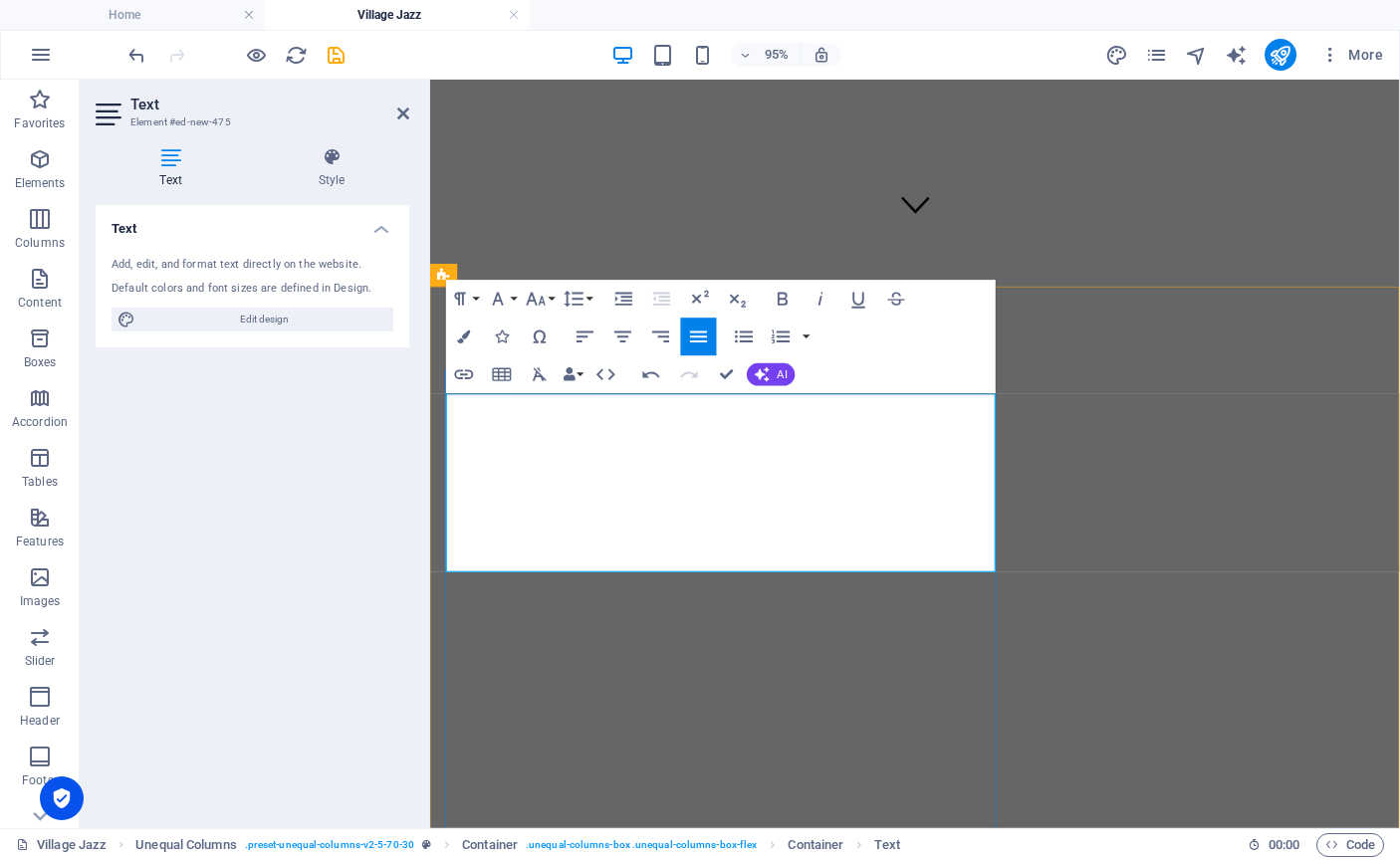 drag, startPoint x: 798, startPoint y: 483, endPoint x: 496, endPoint y: 427, distance: 307.14817 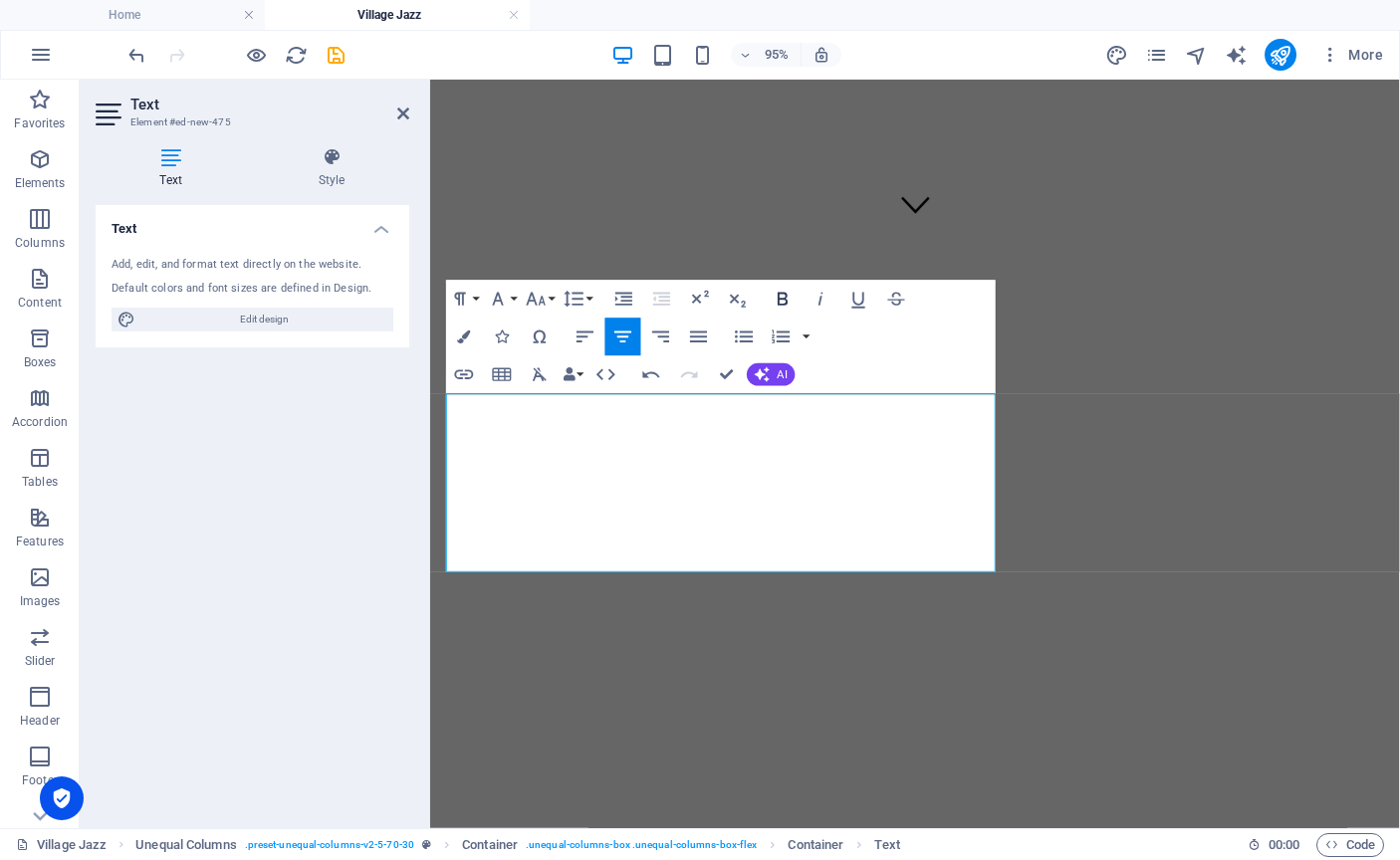 click 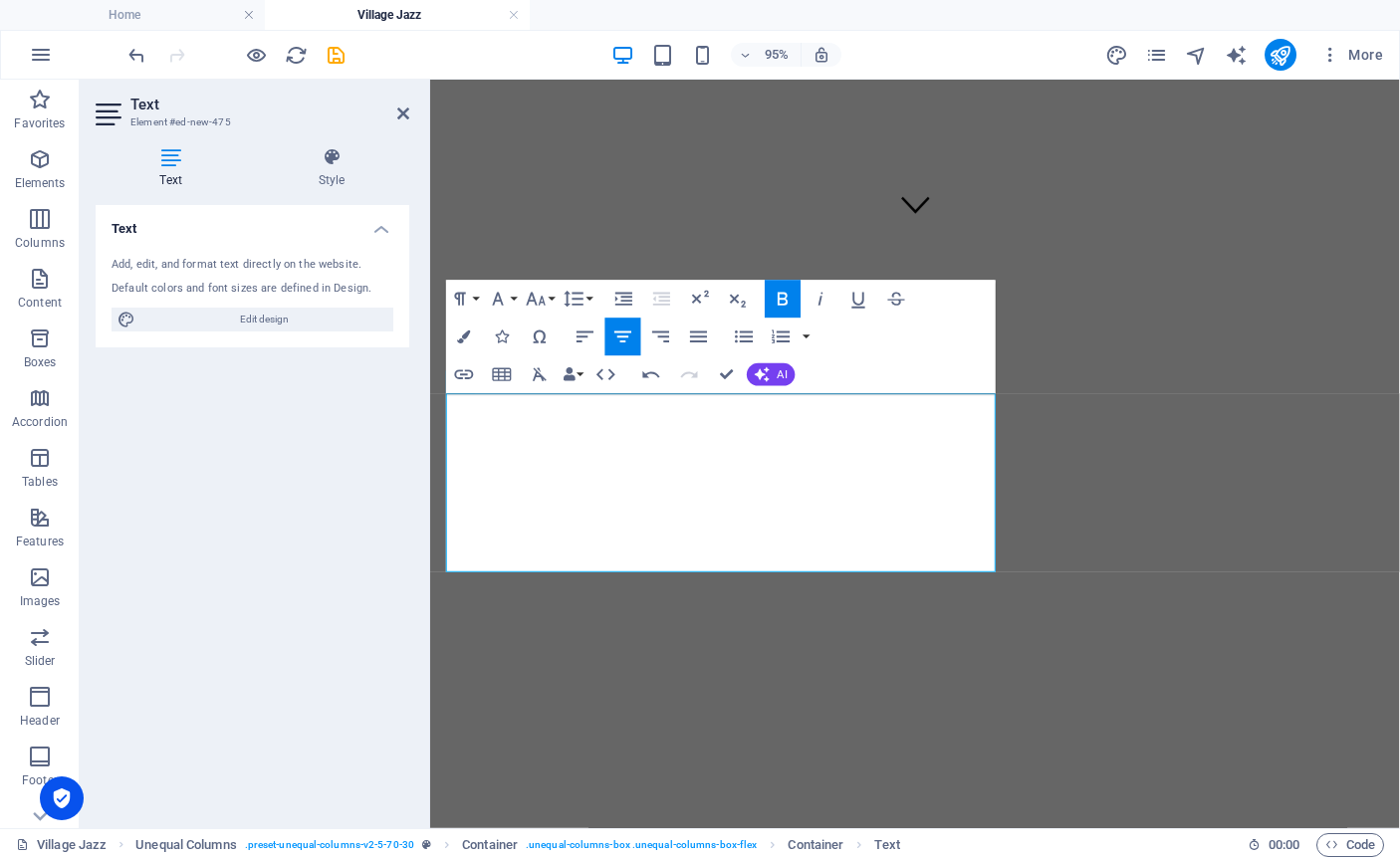 click on "in [DATE]!" at bounding box center (940, 1406) 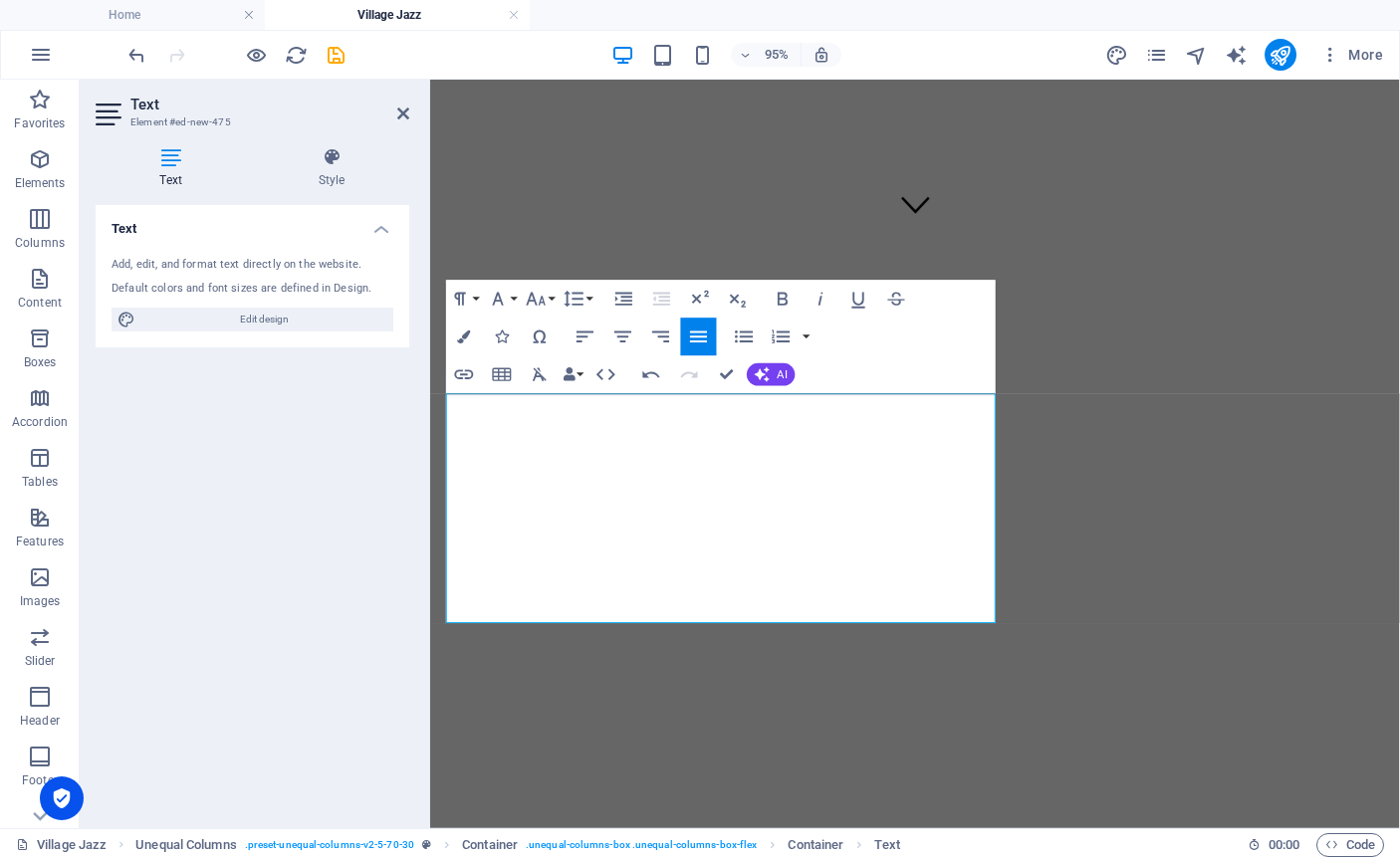 click on "updates.  We are excited for the return of live jazz in this audience friendly setting featuring nationally known, regional and student musicians" at bounding box center [940, 1493] 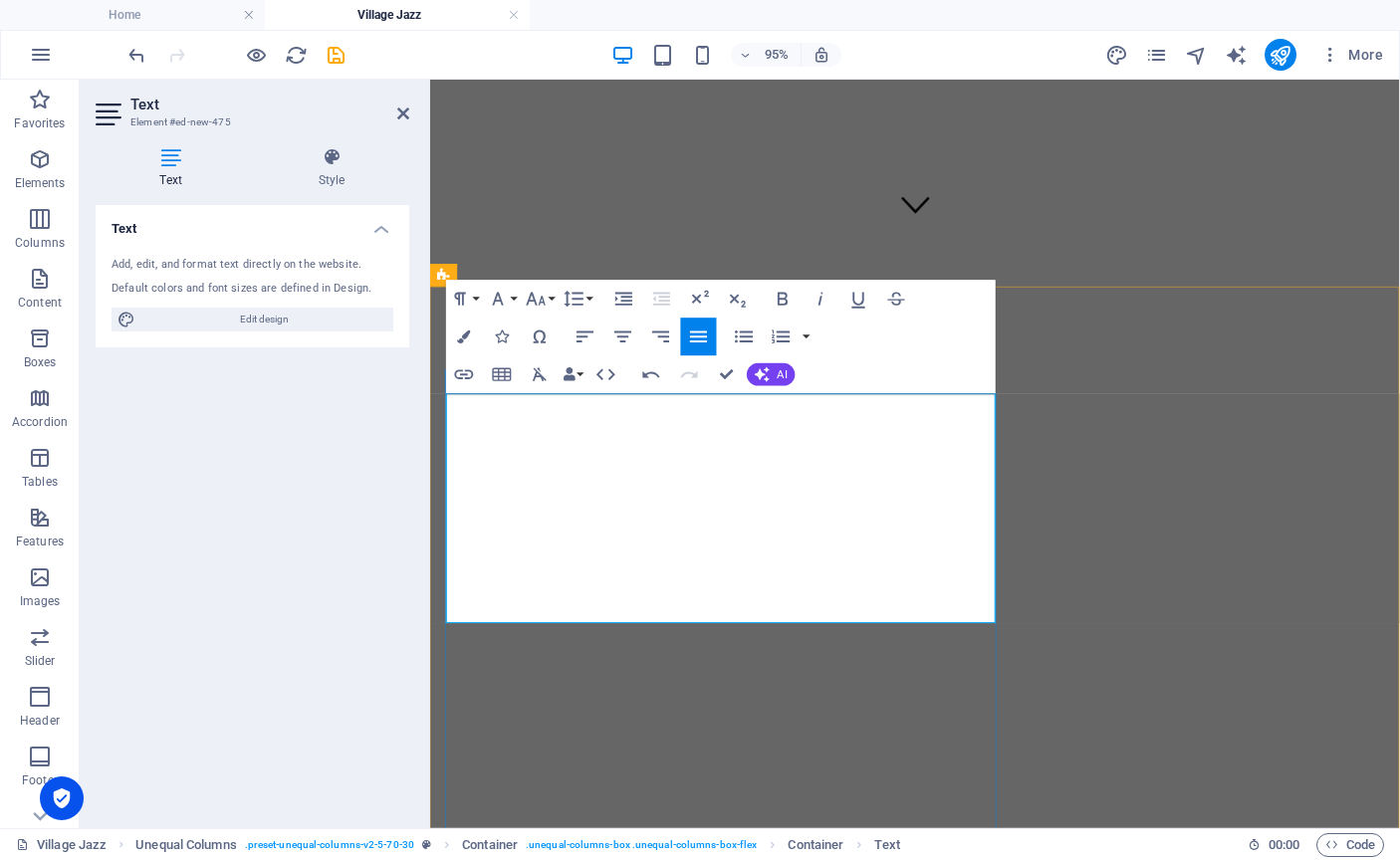 click on "The Series will return,  6 to 8 every [DATE] evening, [DATE] through [DATE].  Check back here for schedule and guest artist  updates.  Can't wait for the return of great live jazz in this audience friendly setting, featuring nationally known, regional and student musicians.  The Series' 18th season is coming!" at bounding box center (940, 1504) 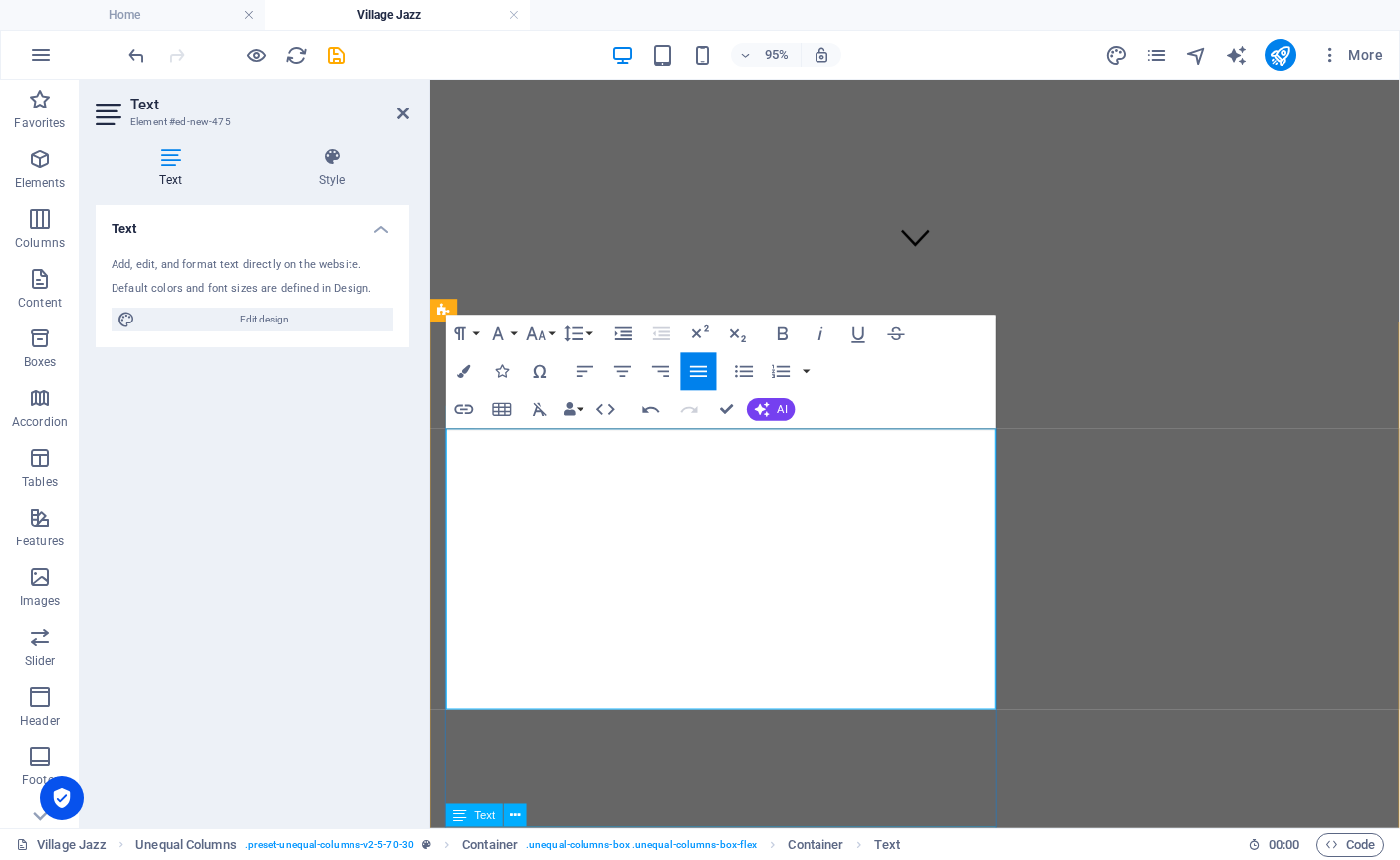 scroll, scrollTop: 585, scrollLeft: 0, axis: vertical 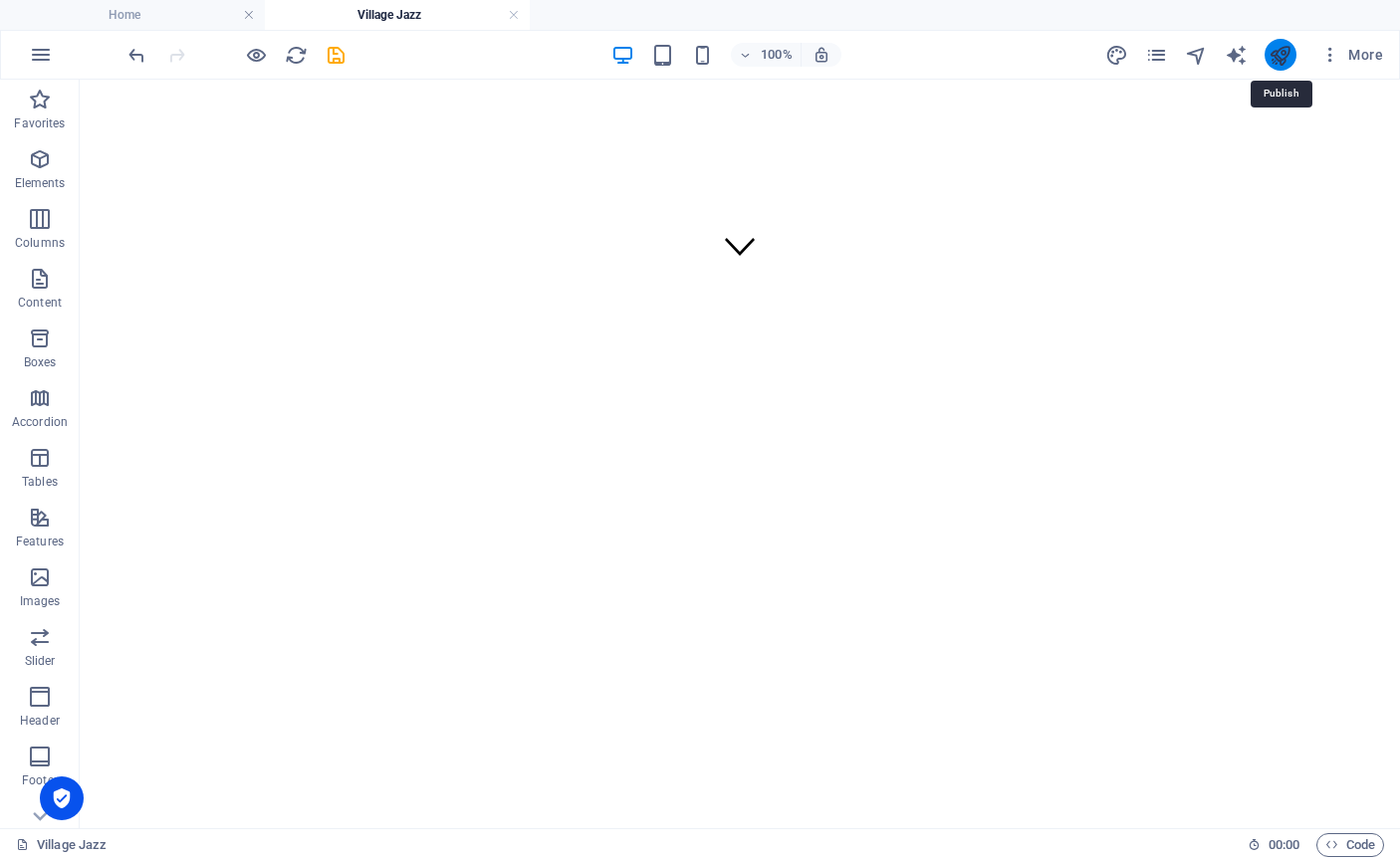 click at bounding box center (1280, 55) 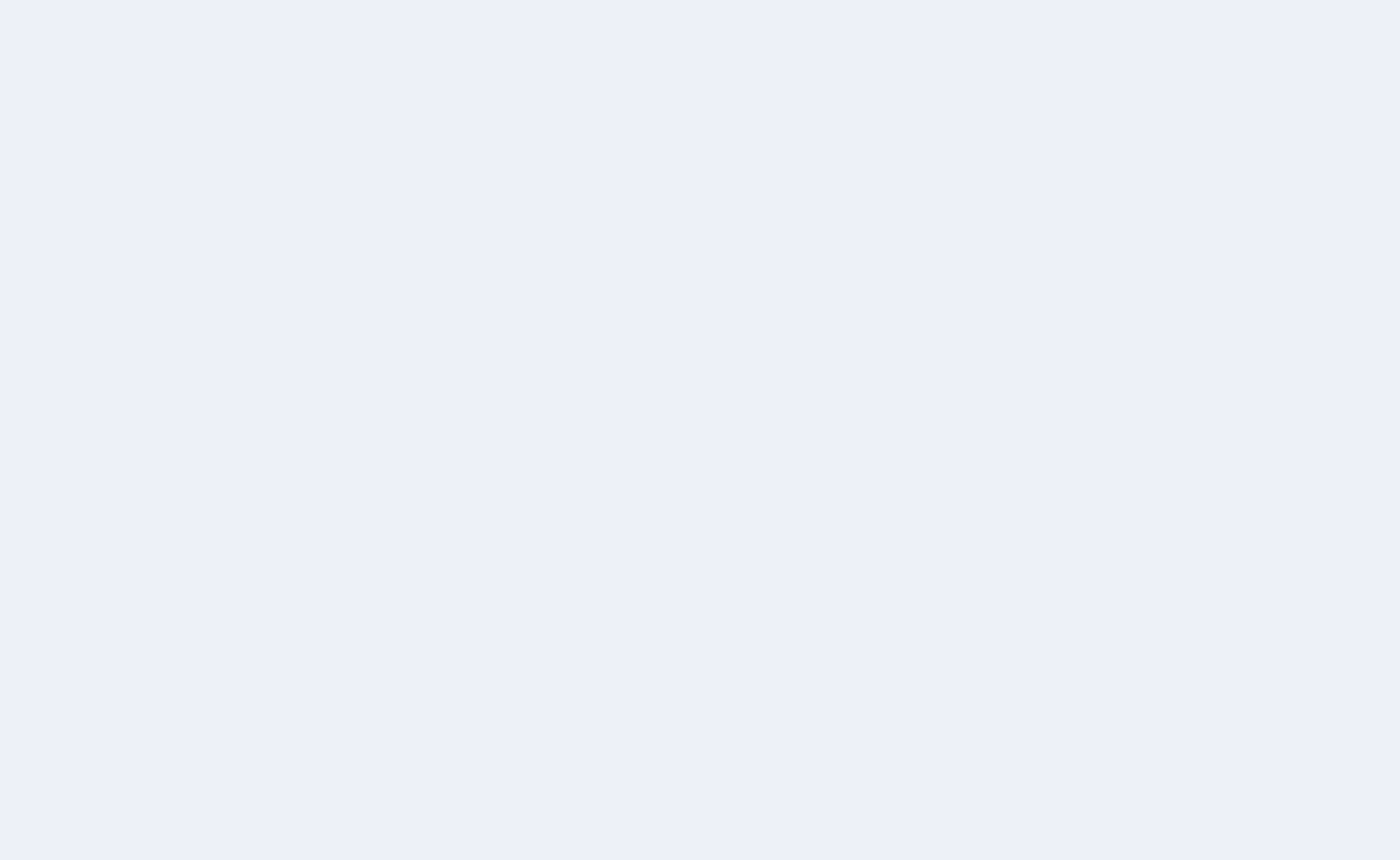 scroll, scrollTop: 0, scrollLeft: 0, axis: both 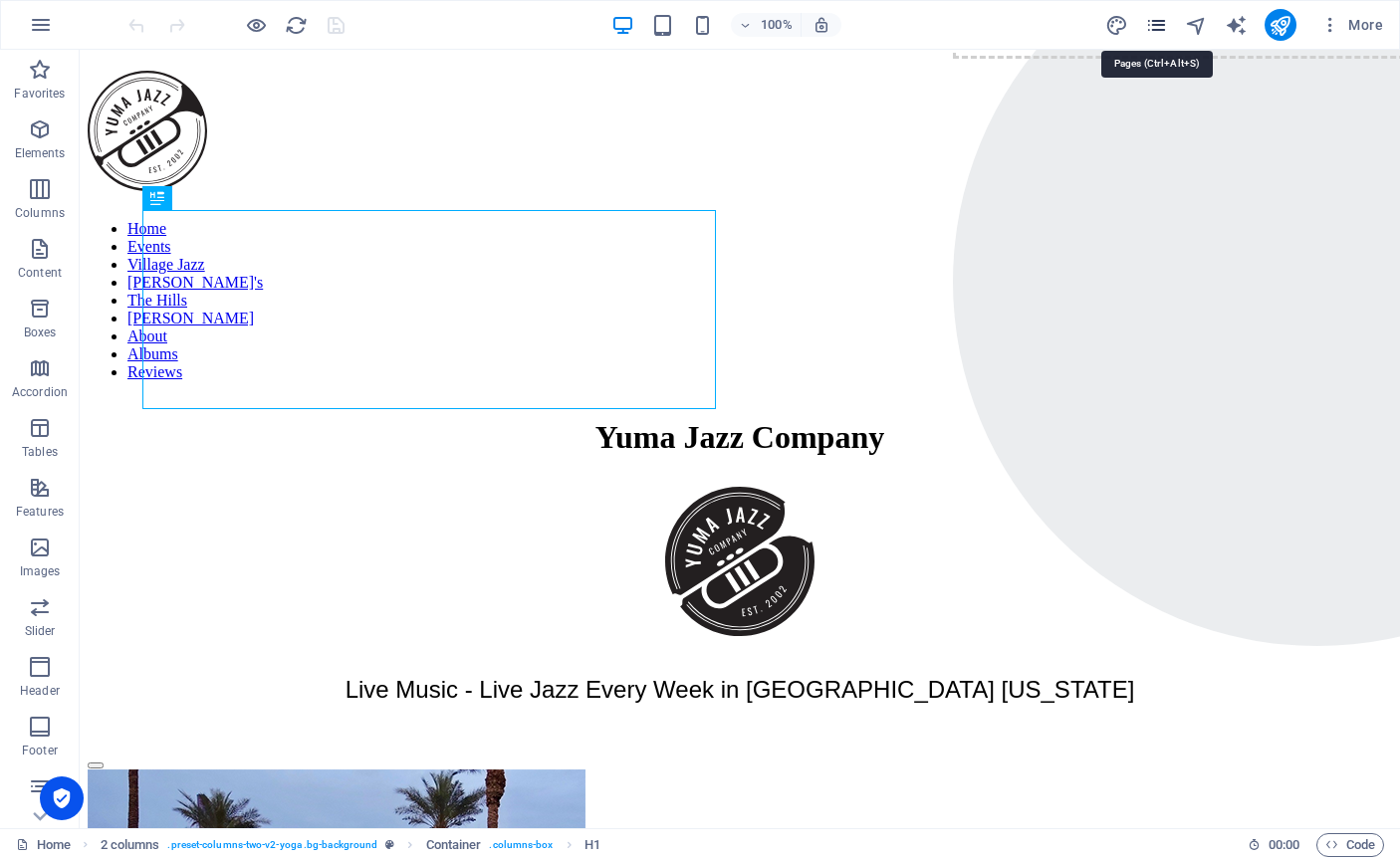 click at bounding box center (1156, 25) 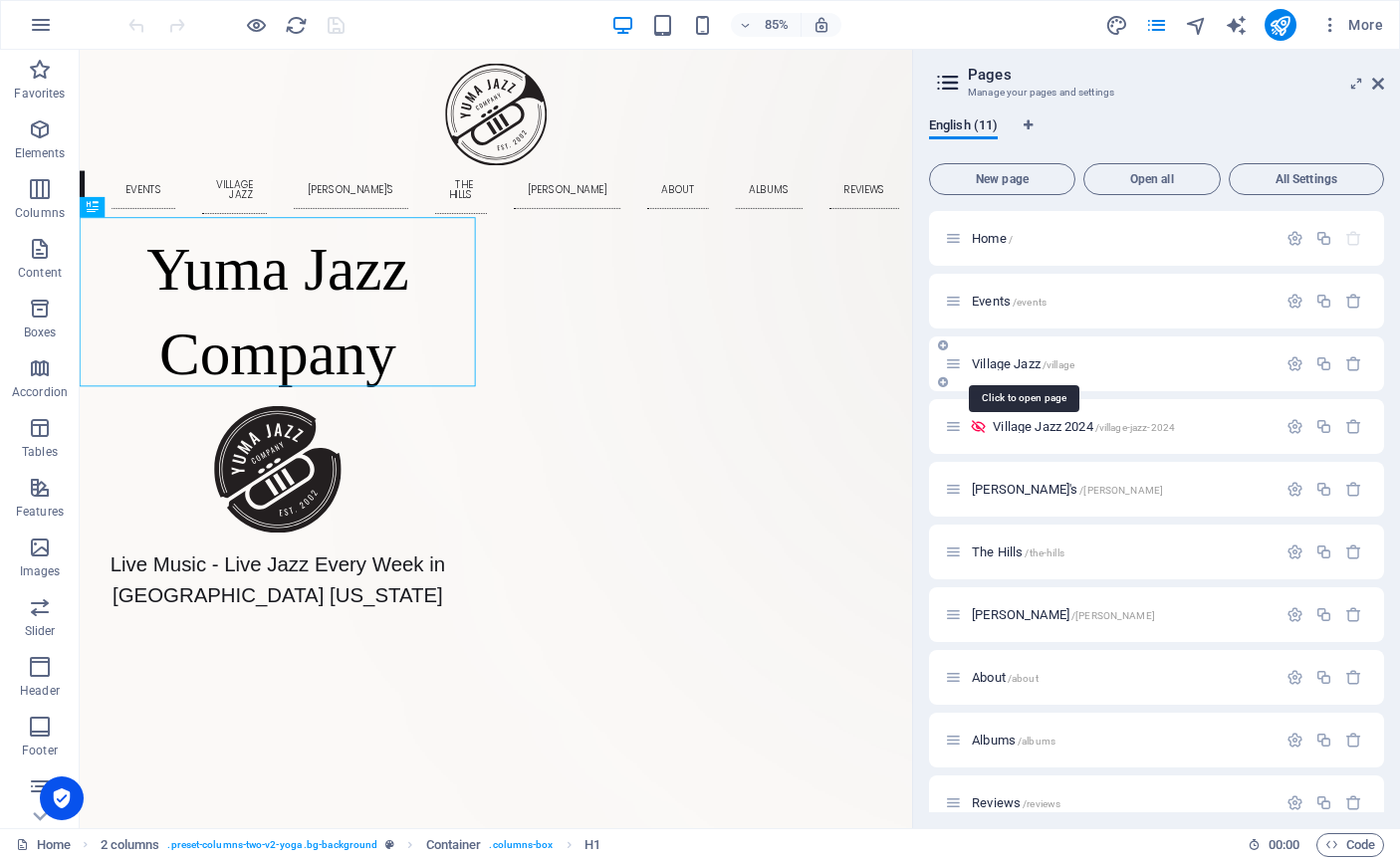 click on "Village Jazz /village" at bounding box center [1023, 363] 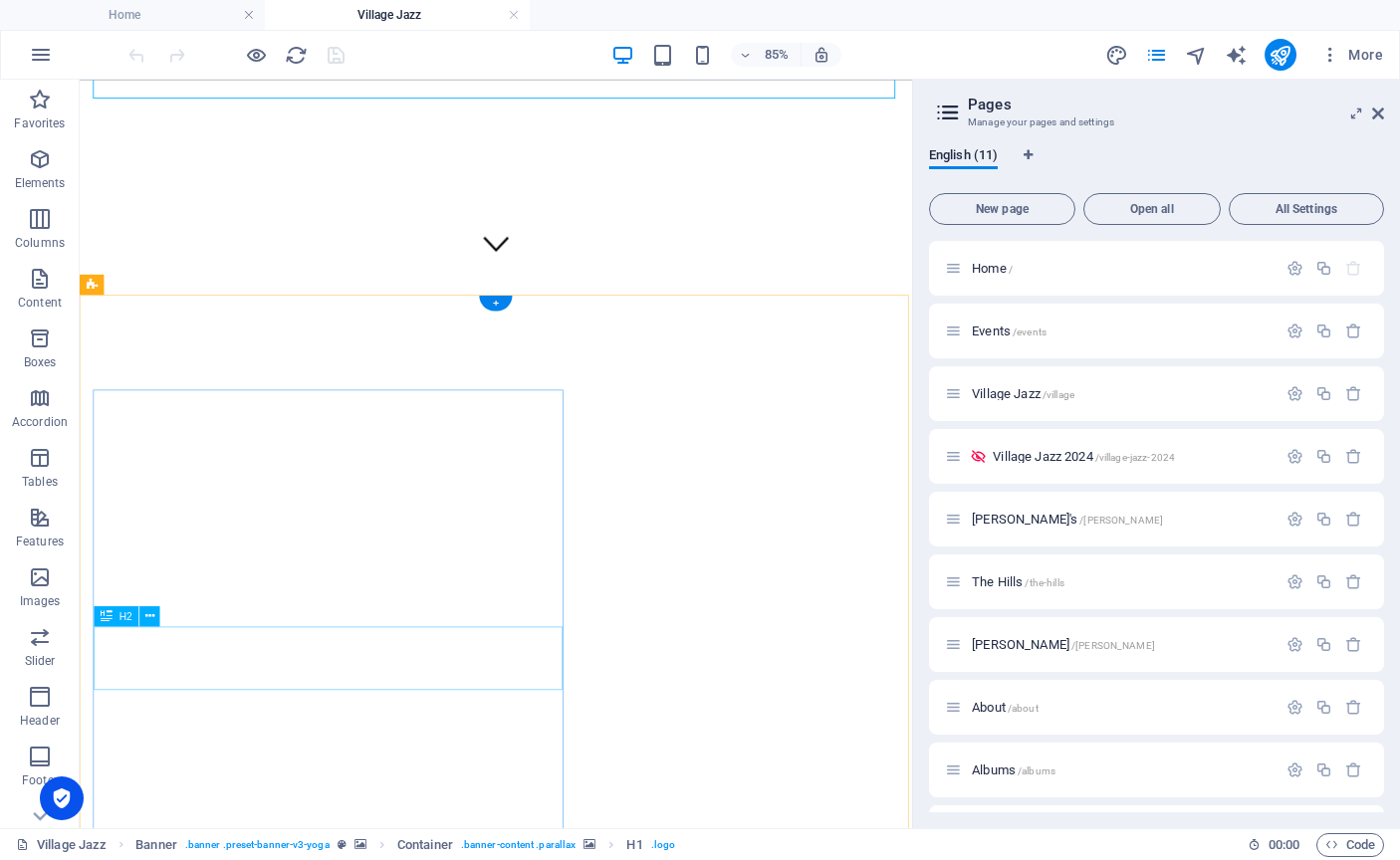 scroll, scrollTop: 664, scrollLeft: 0, axis: vertical 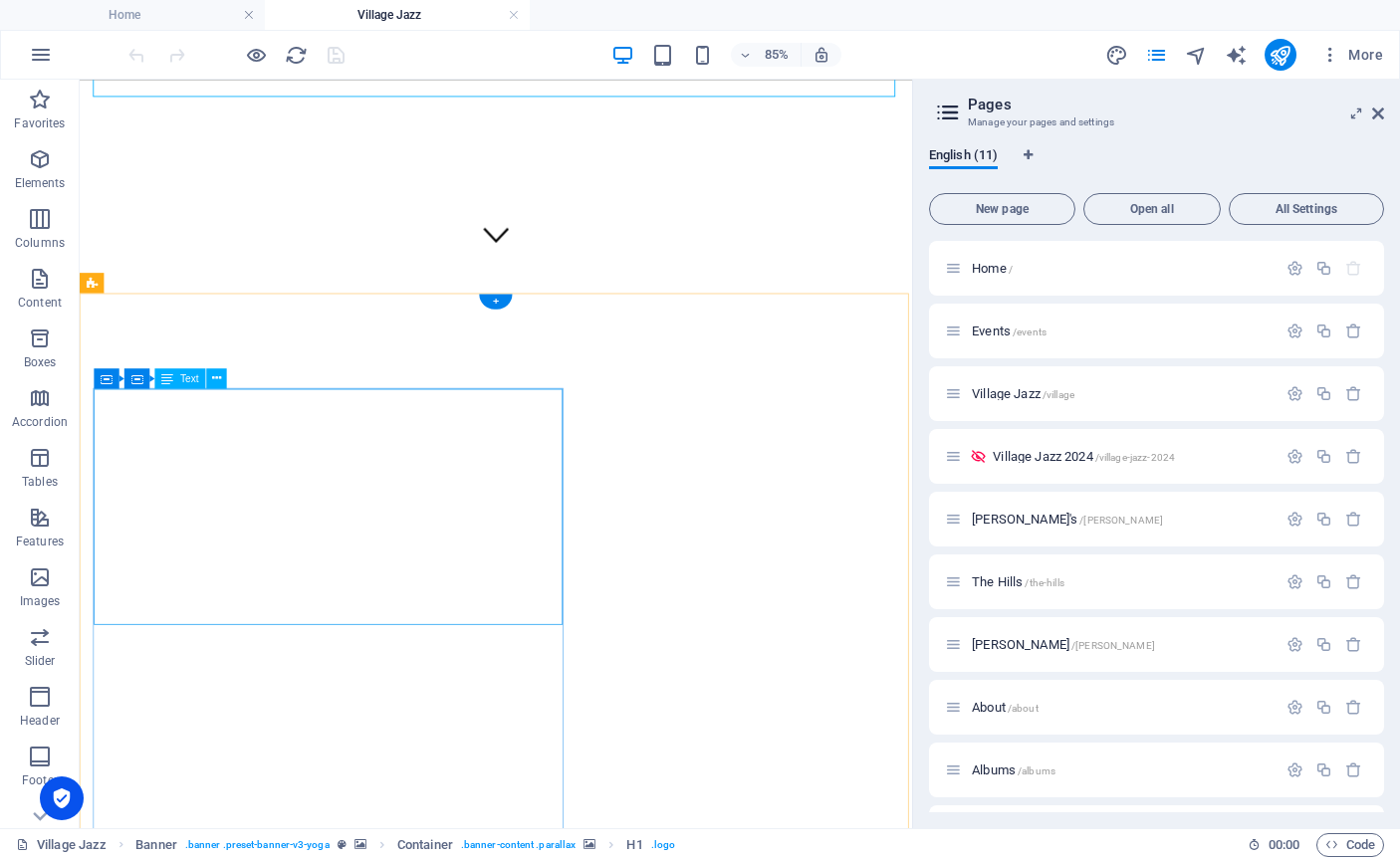 click on "The Village Jazz Series will return  in 2026! The Series will return,  6 to 8 every Thursday evening, January 15 through April 30.  Check back here for schedule and guest artist  updates.  Can't wait for the return of great live jazz in this audience friendly setting, featuring nationally known, regional and student musicians.  The Series' 18th season is coming!" at bounding box center [570, 1585] 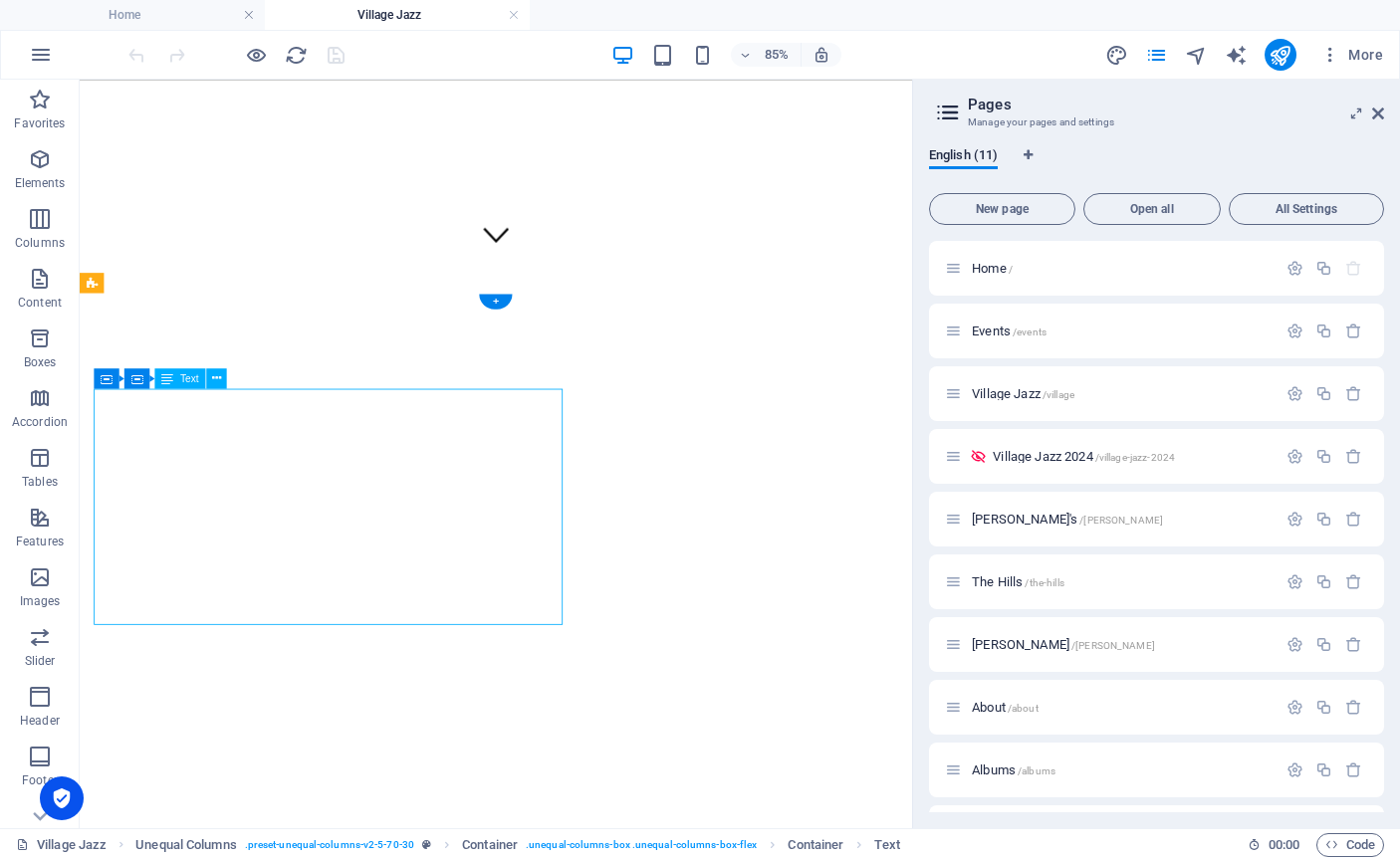 click on "The Village Jazz Series will return  in 2026! The Series will return,  6 to 8 every Thursday evening, January 15 through April 30.  Check back here for schedule and guest artist  updates.  Can't wait for the return of great live jazz in this audience friendly setting, featuring nationally known, regional and student musicians.  The Series' 18th season is coming!" at bounding box center (570, 1585) 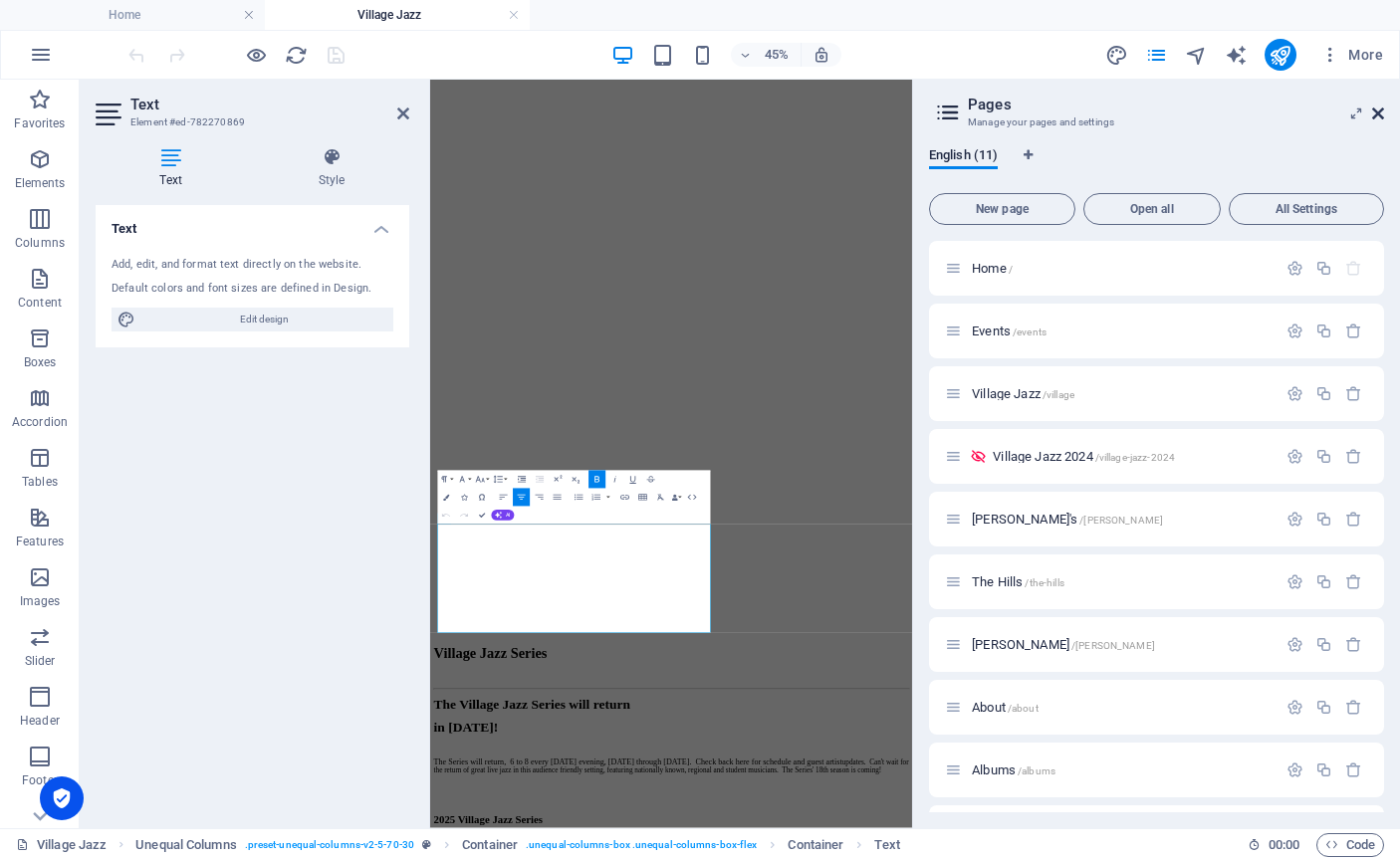 click at bounding box center (1378, 113) 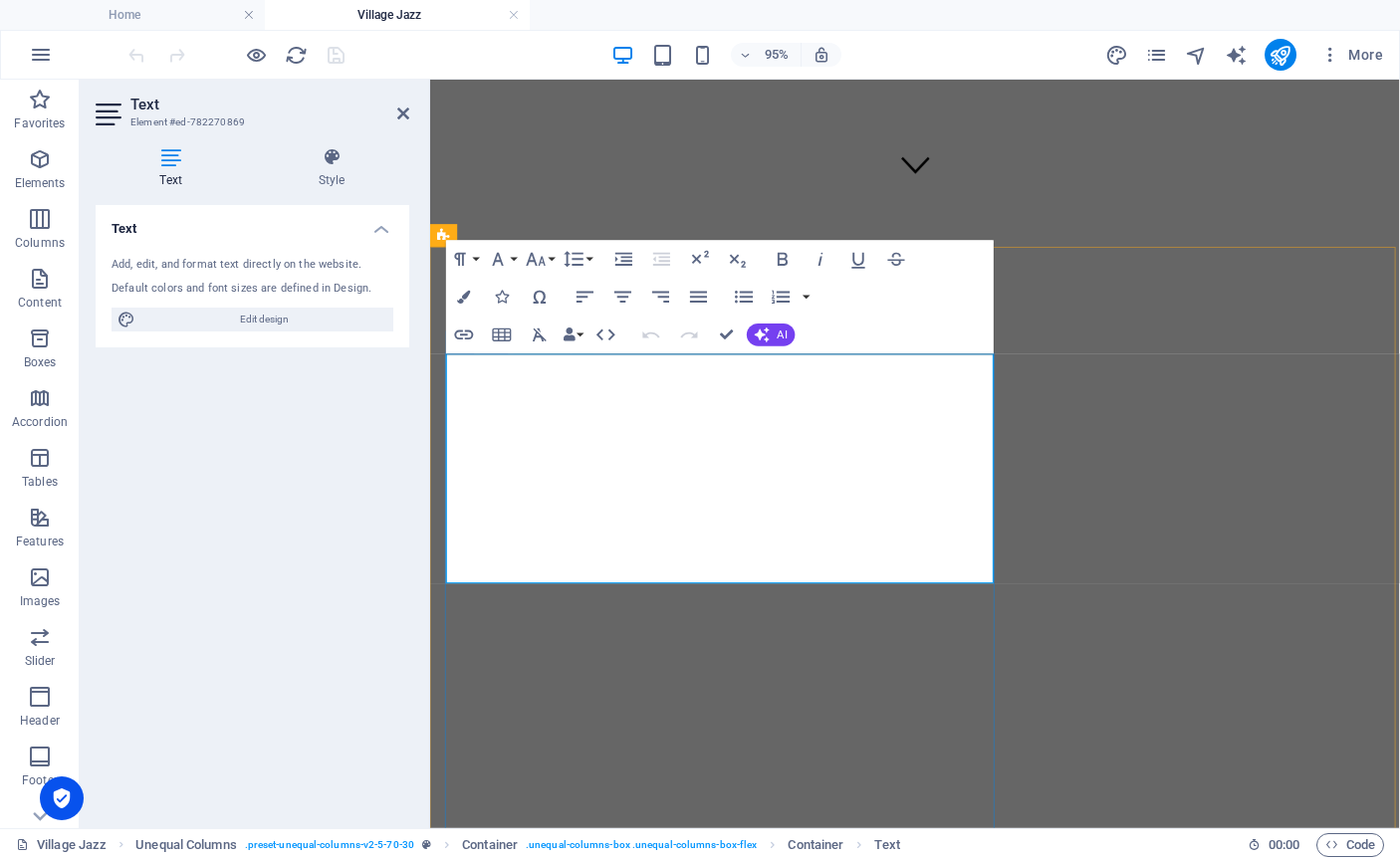 click on "The Series will return,  6 to 8 every [DATE] evening, [DATE] through [DATE].  Check back here for schedule and guest artist  updates.  Can't wait for the return of great live jazz in this audience friendly setting, featuring nationally known, regional and student musicians.  The Series' 18th season is coming!" at bounding box center [940, 1614] 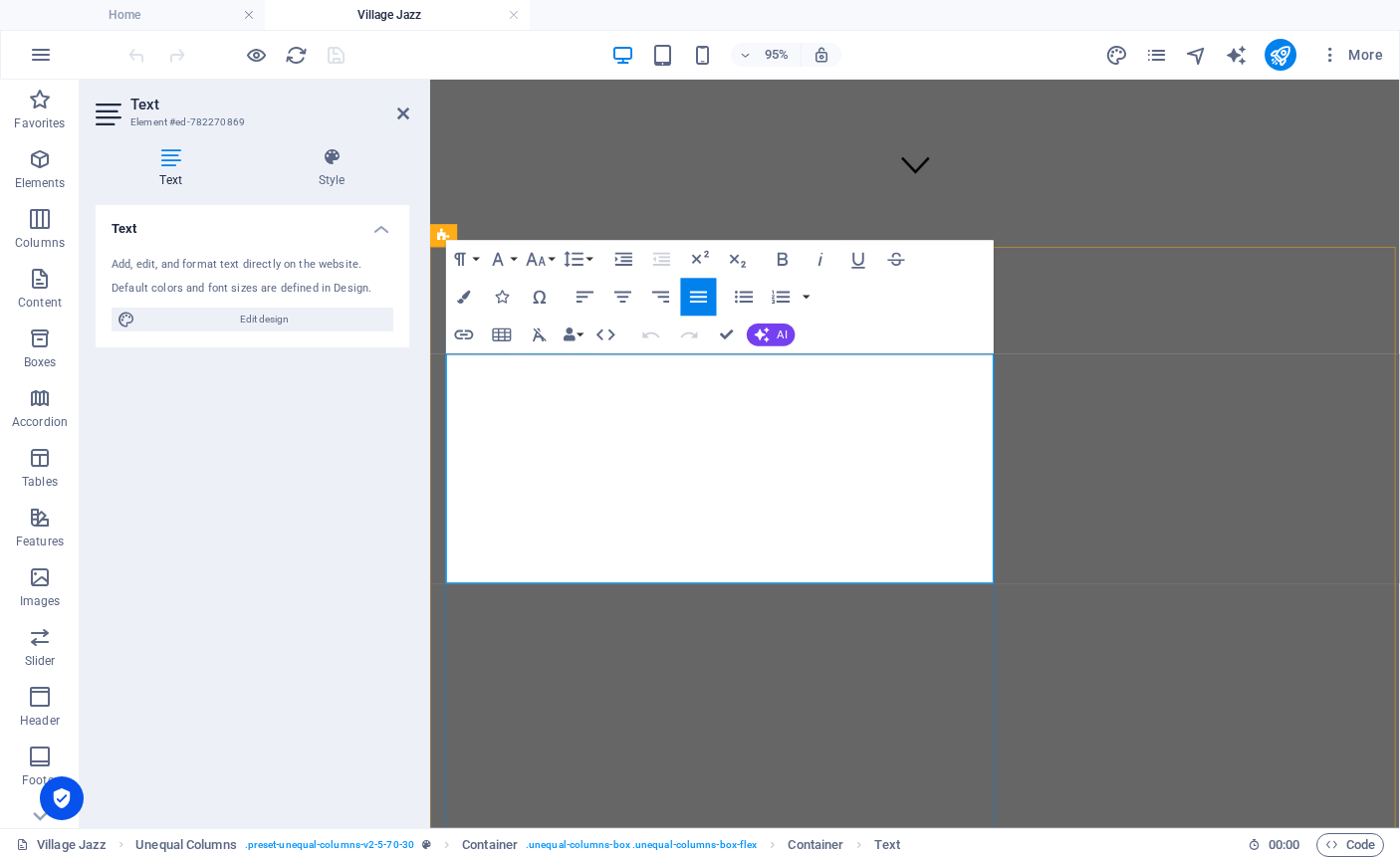 type 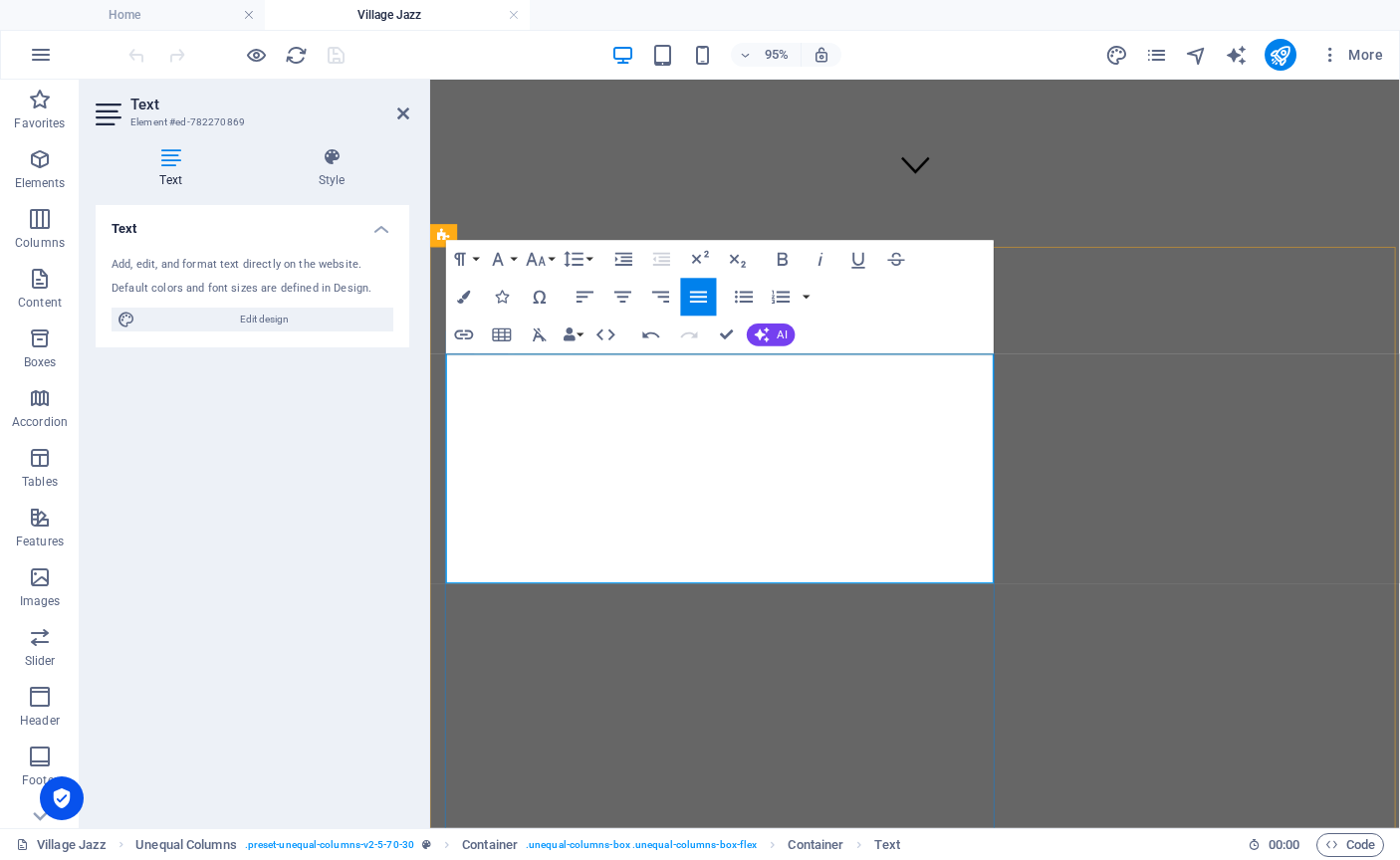 drag, startPoint x: 955, startPoint y: 566, endPoint x: 447, endPoint y: 490, distance: 513.65358 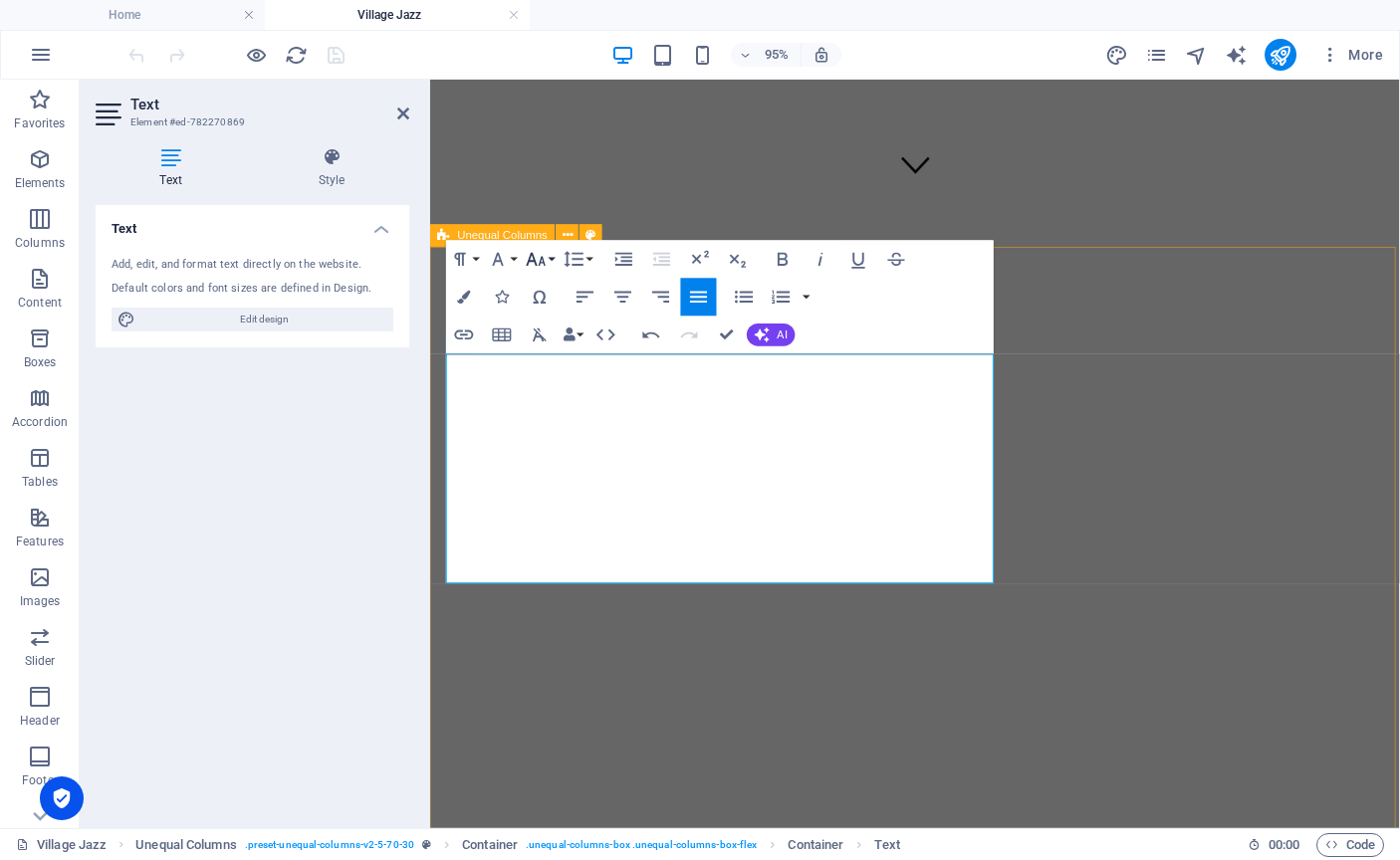 click on "Font Size" at bounding box center (540, 260) 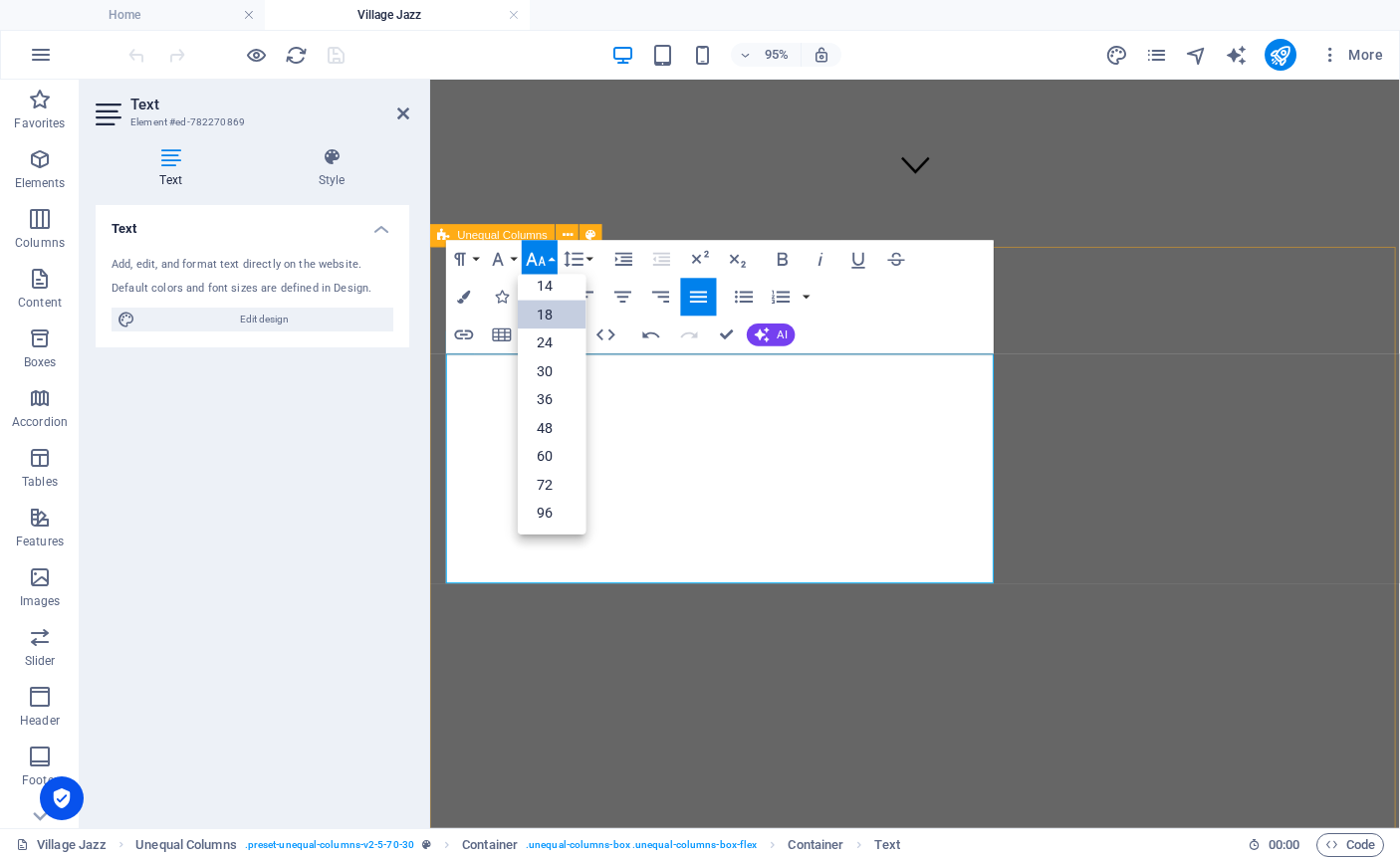 scroll, scrollTop: 160, scrollLeft: 0, axis: vertical 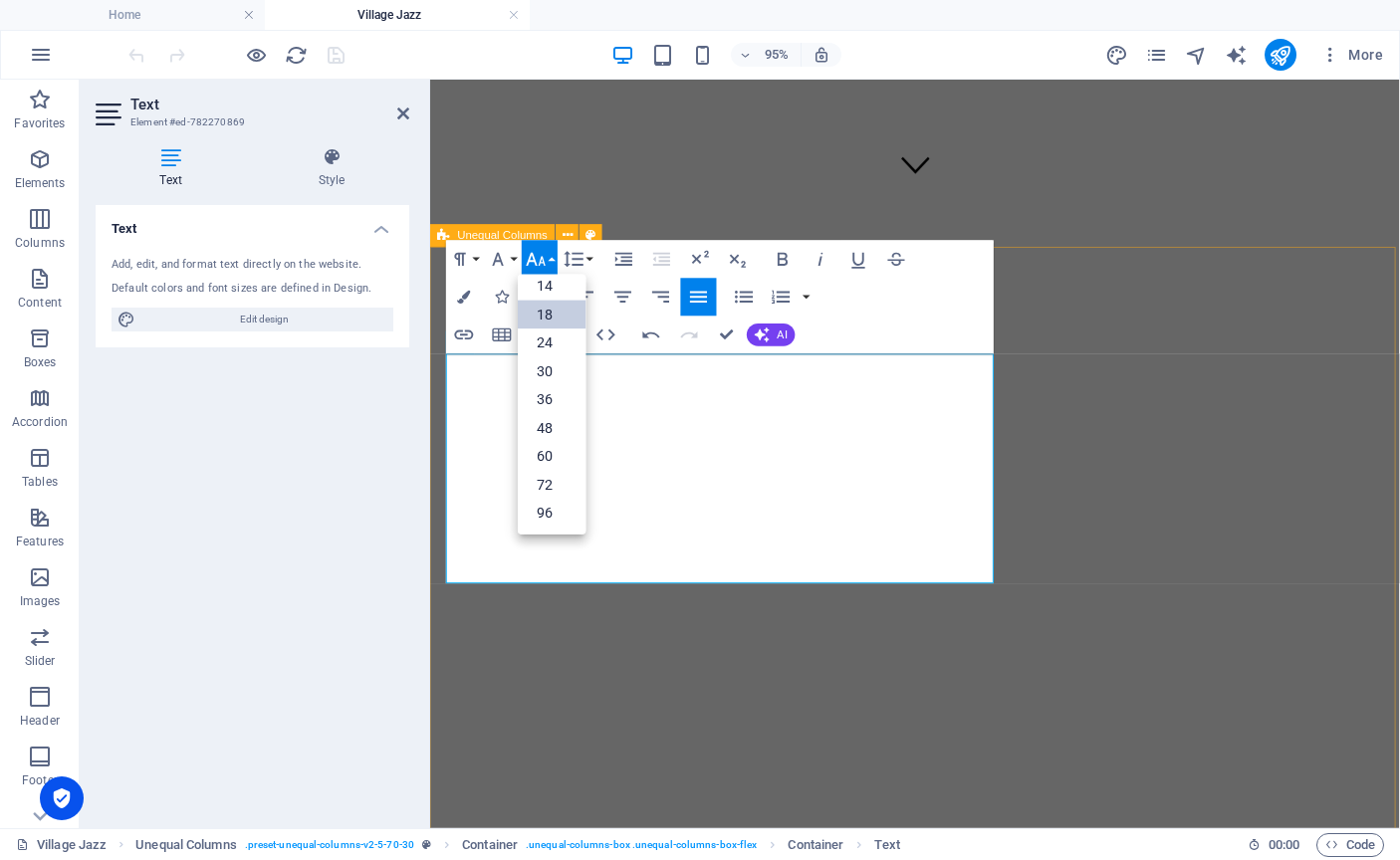 click on "18" at bounding box center [552, 314] 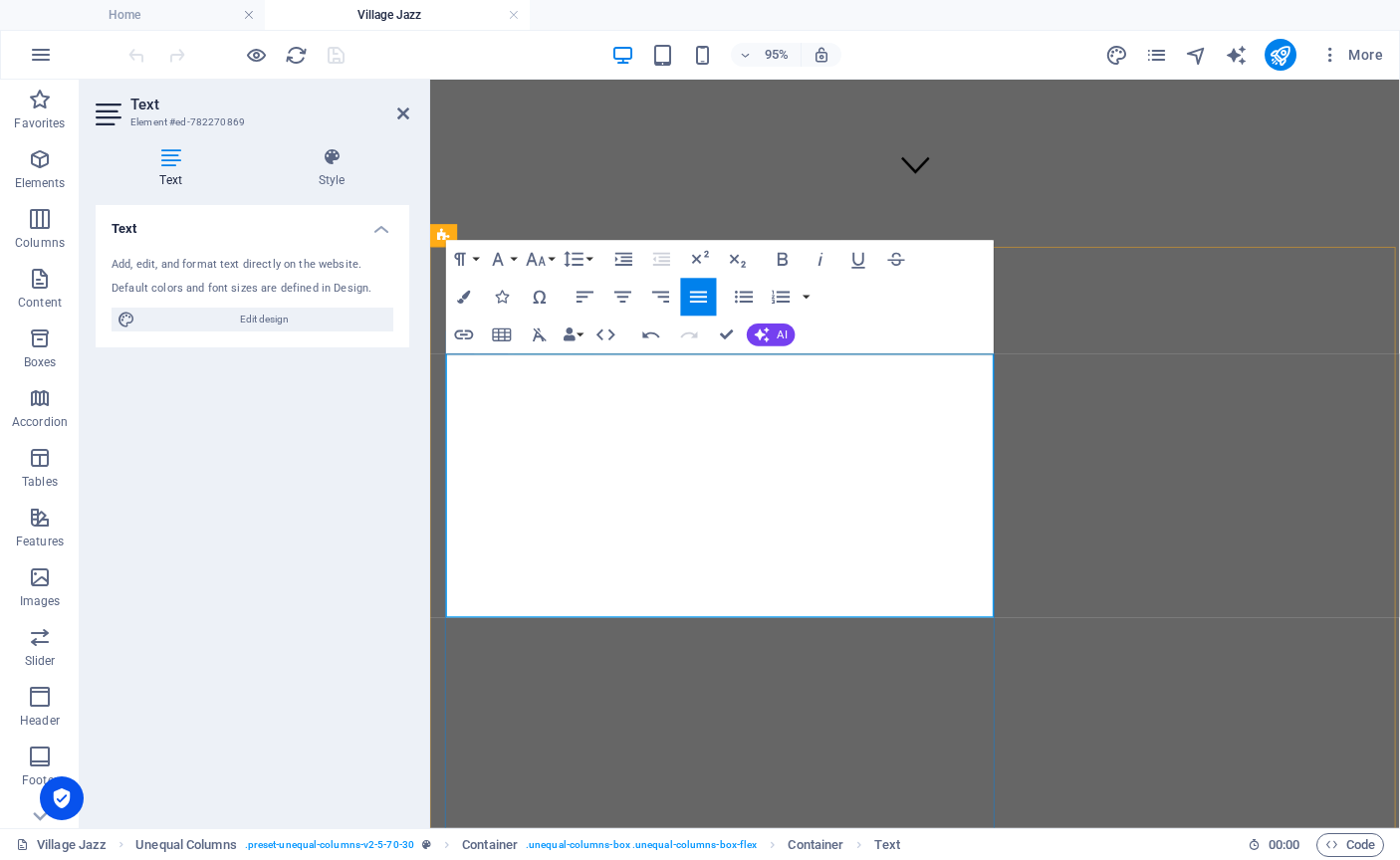 click at bounding box center (940, 1519) 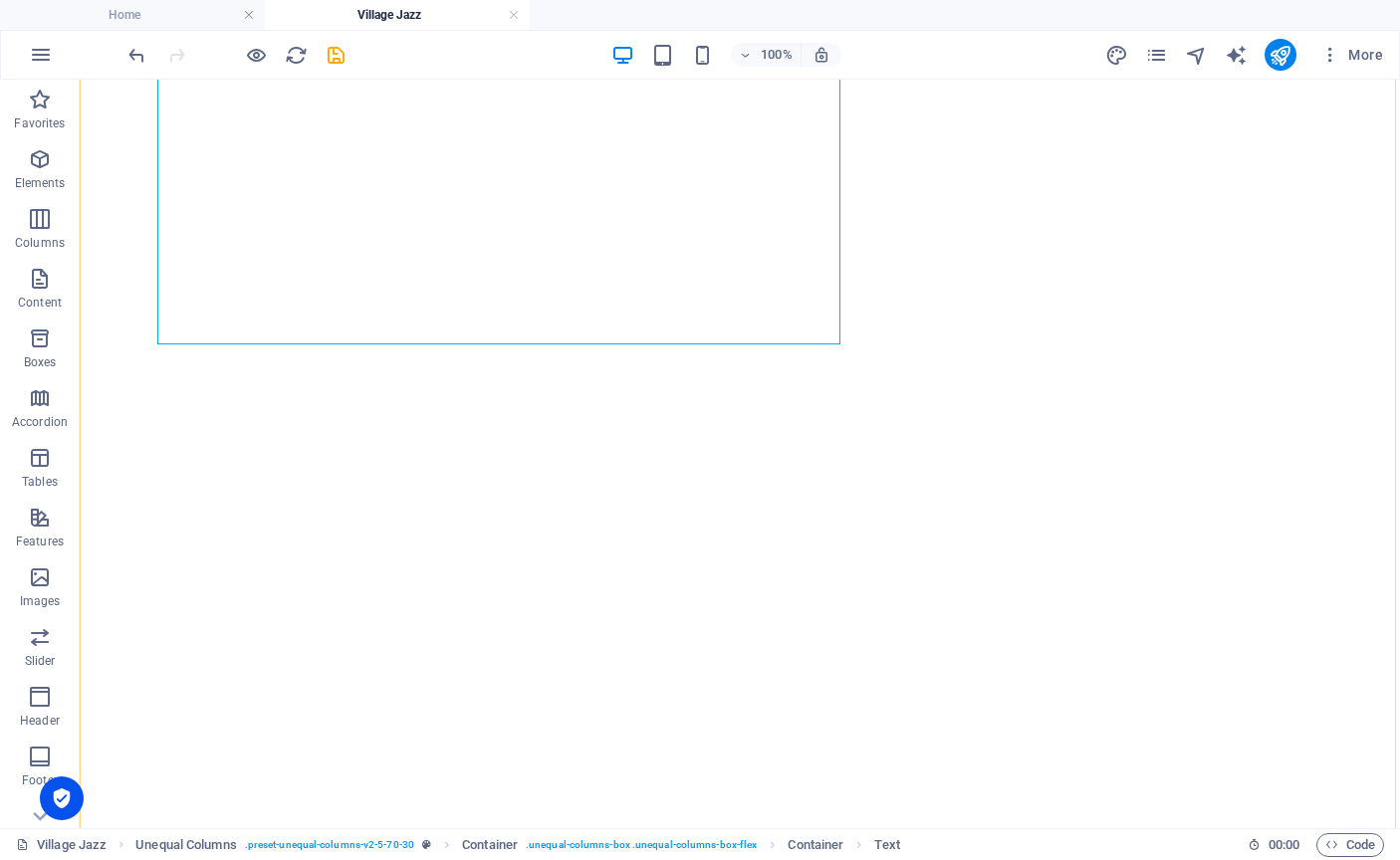 scroll, scrollTop: 944, scrollLeft: 0, axis: vertical 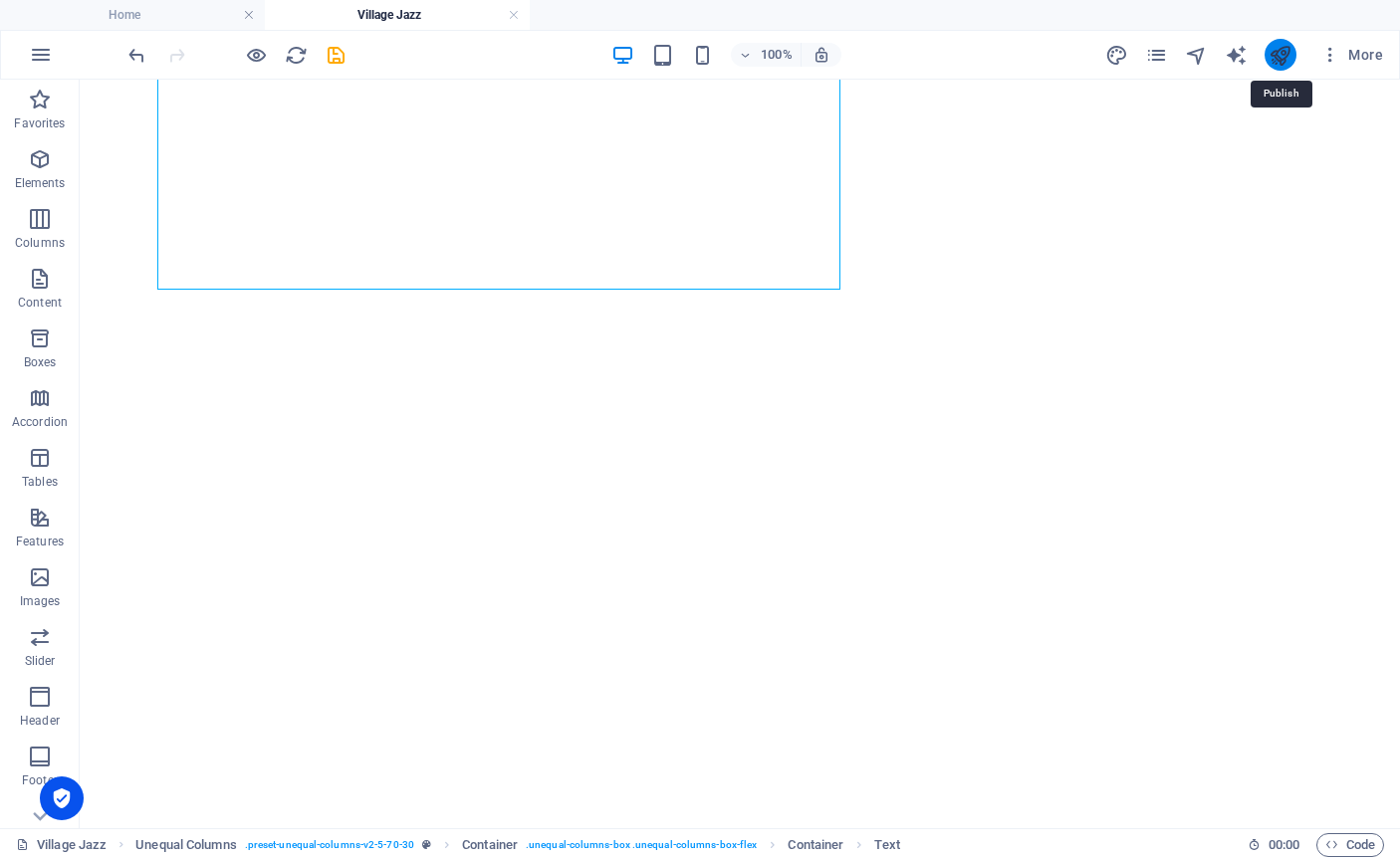 click at bounding box center (1280, 55) 